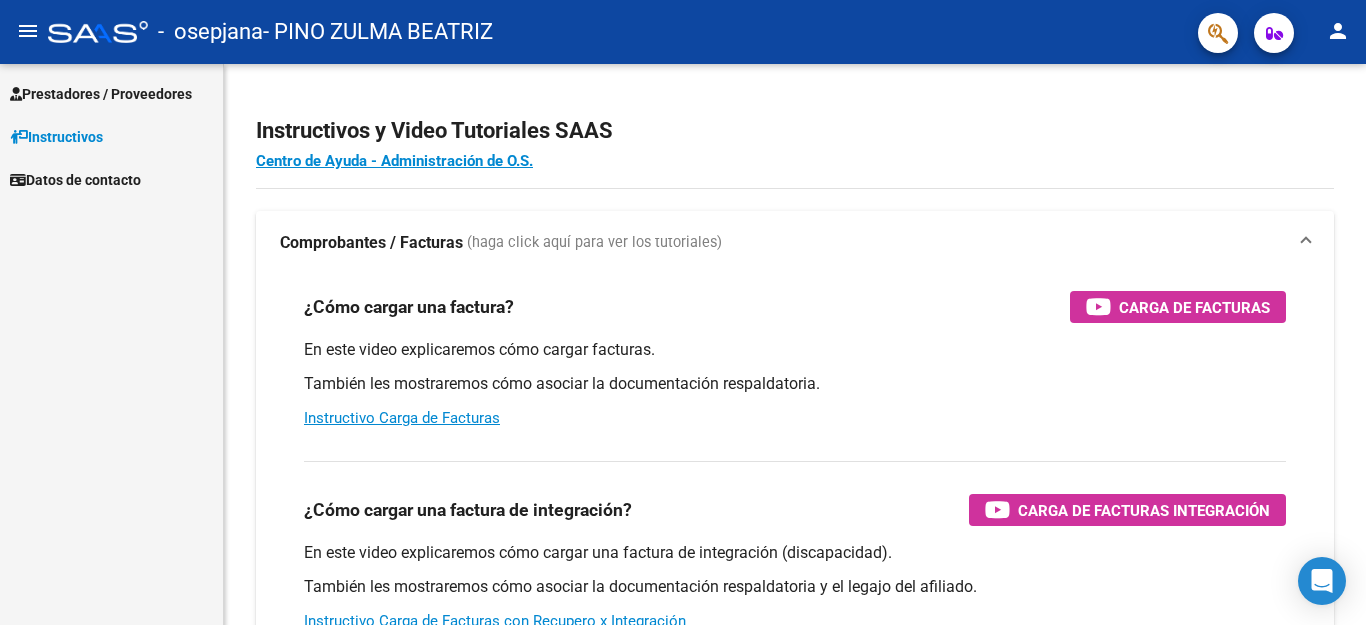 scroll, scrollTop: 0, scrollLeft: 0, axis: both 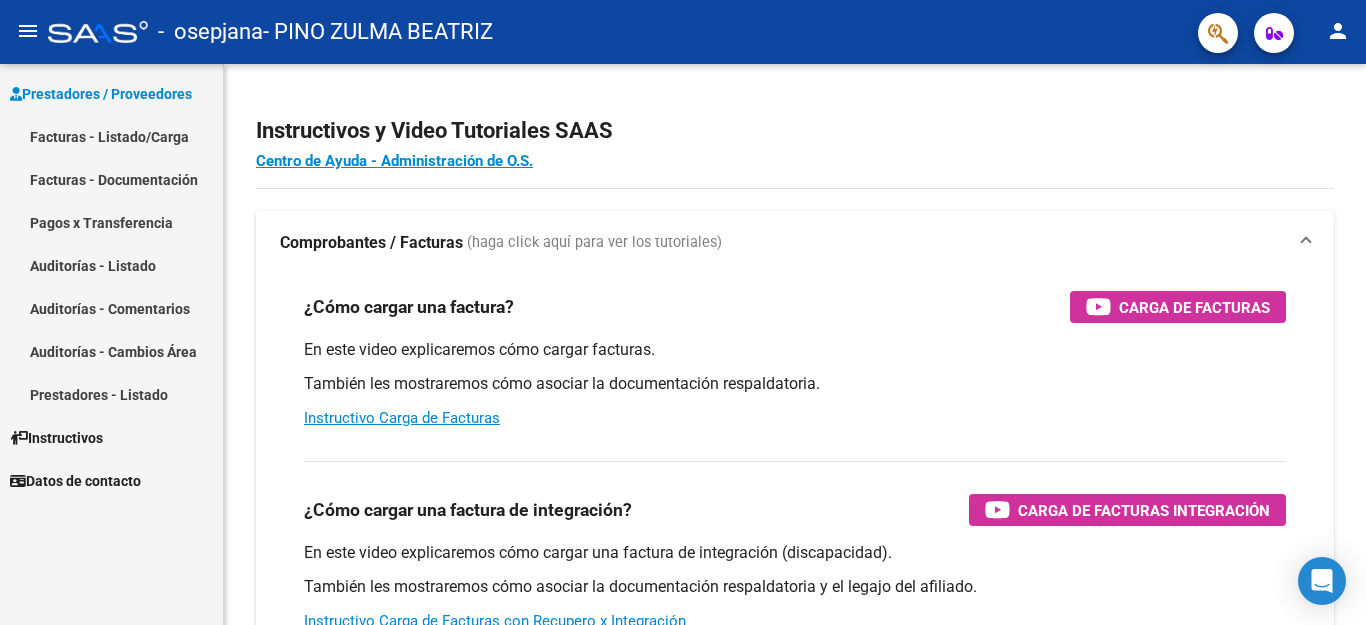 click on "Facturas - Listado/Carga" at bounding box center [111, 136] 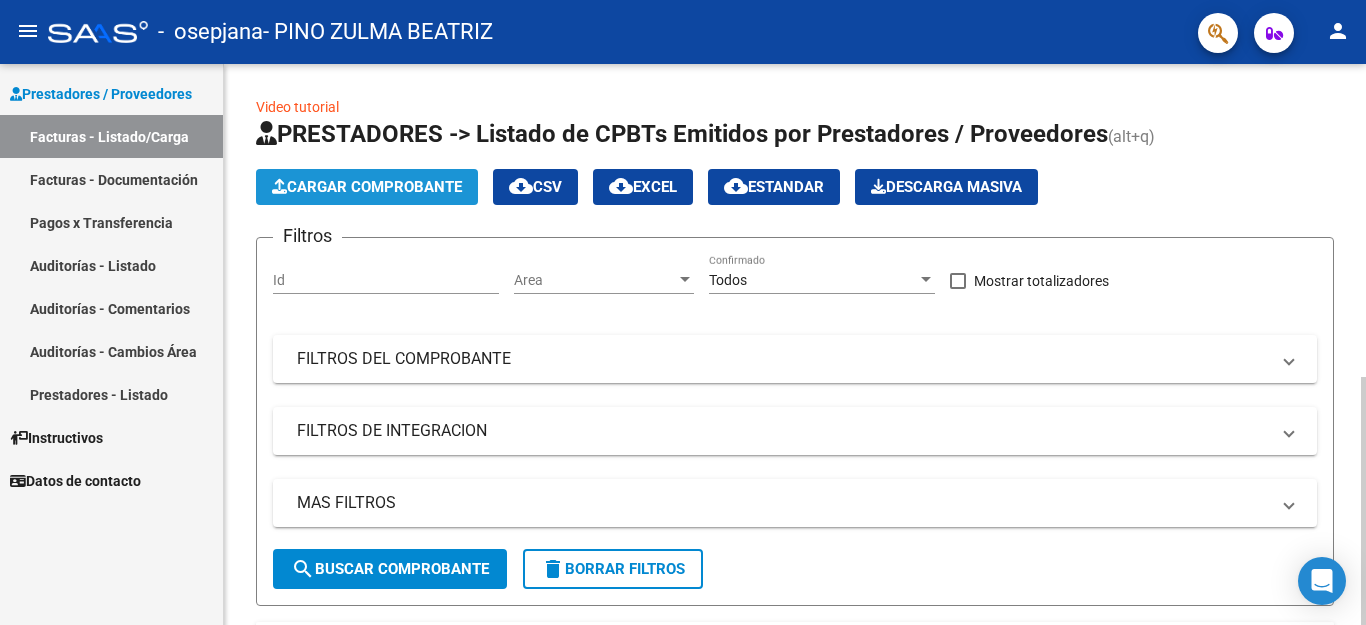 click on "Cargar Comprobante" 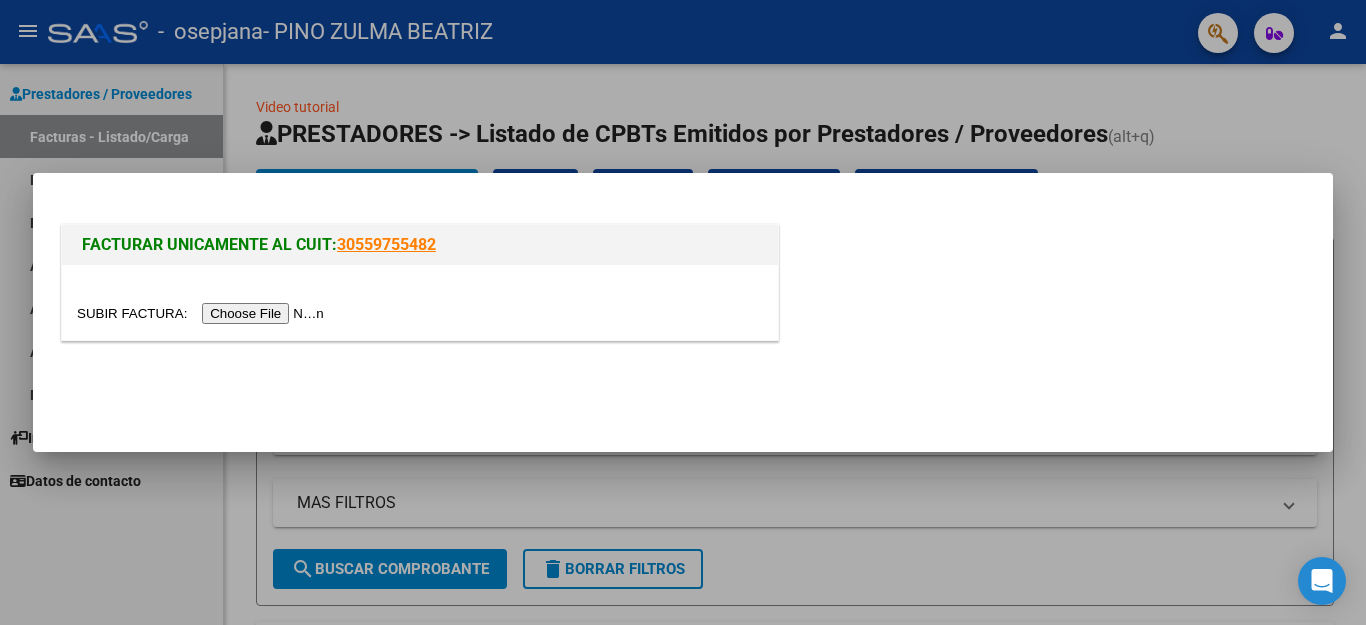 click at bounding box center (203, 313) 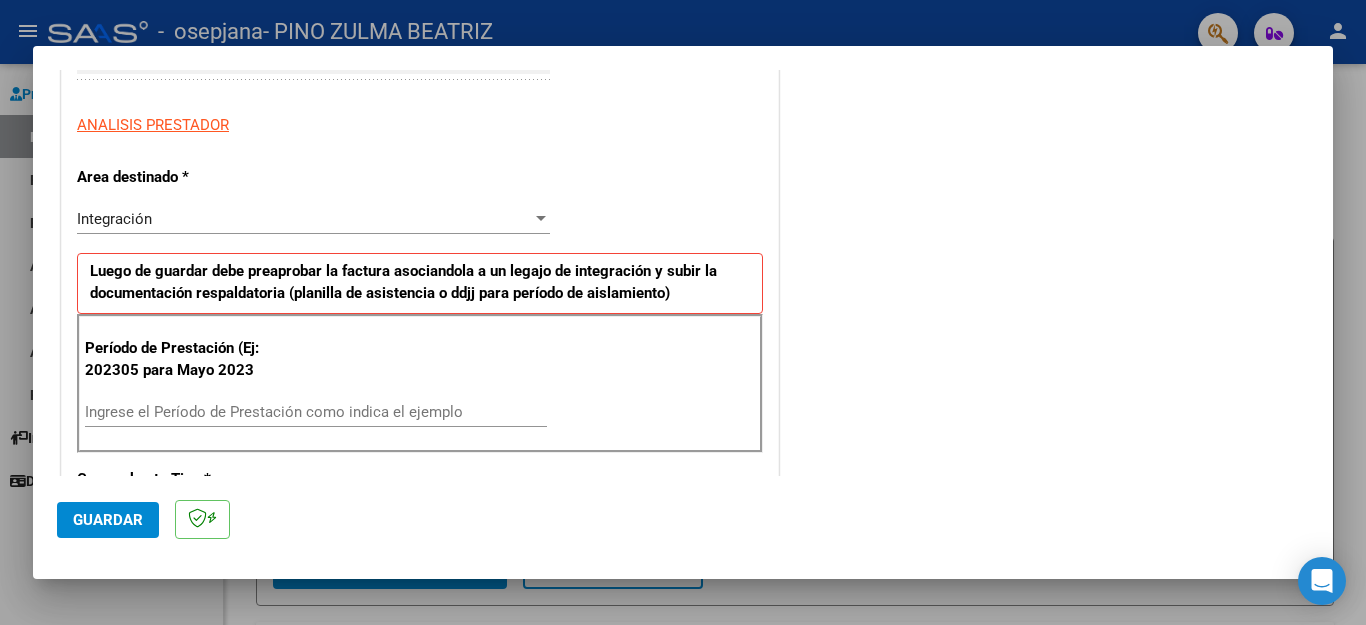 scroll, scrollTop: 333, scrollLeft: 0, axis: vertical 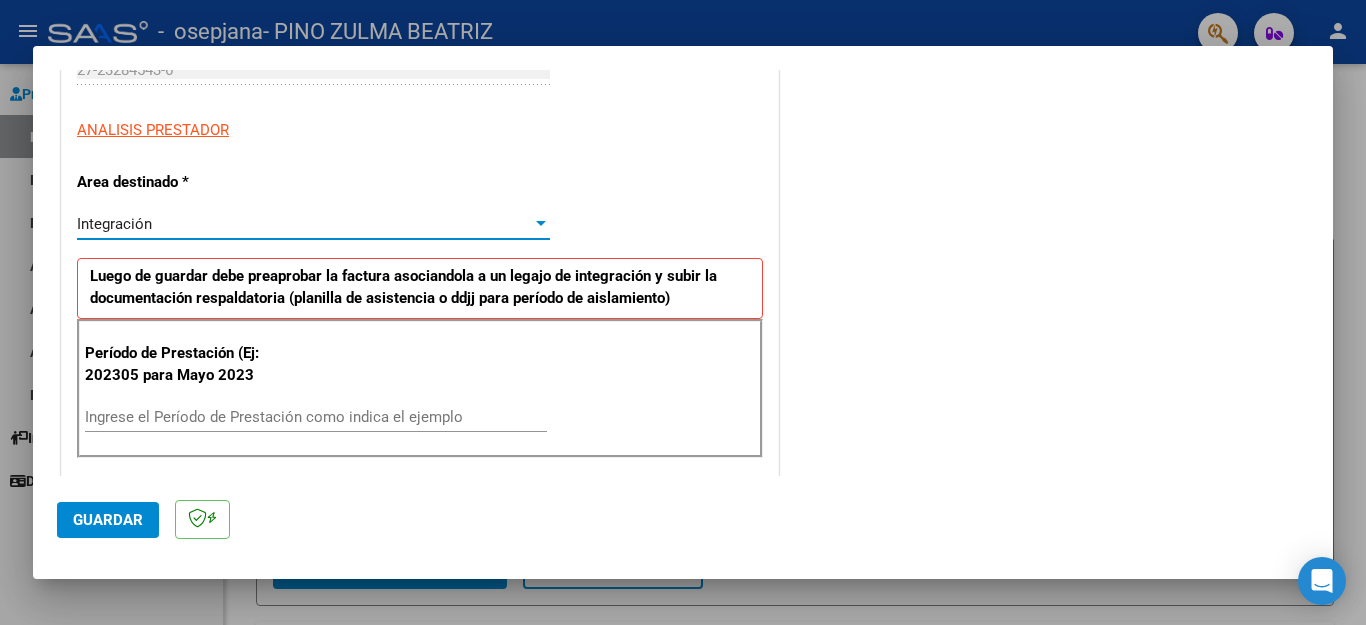 click at bounding box center (541, 223) 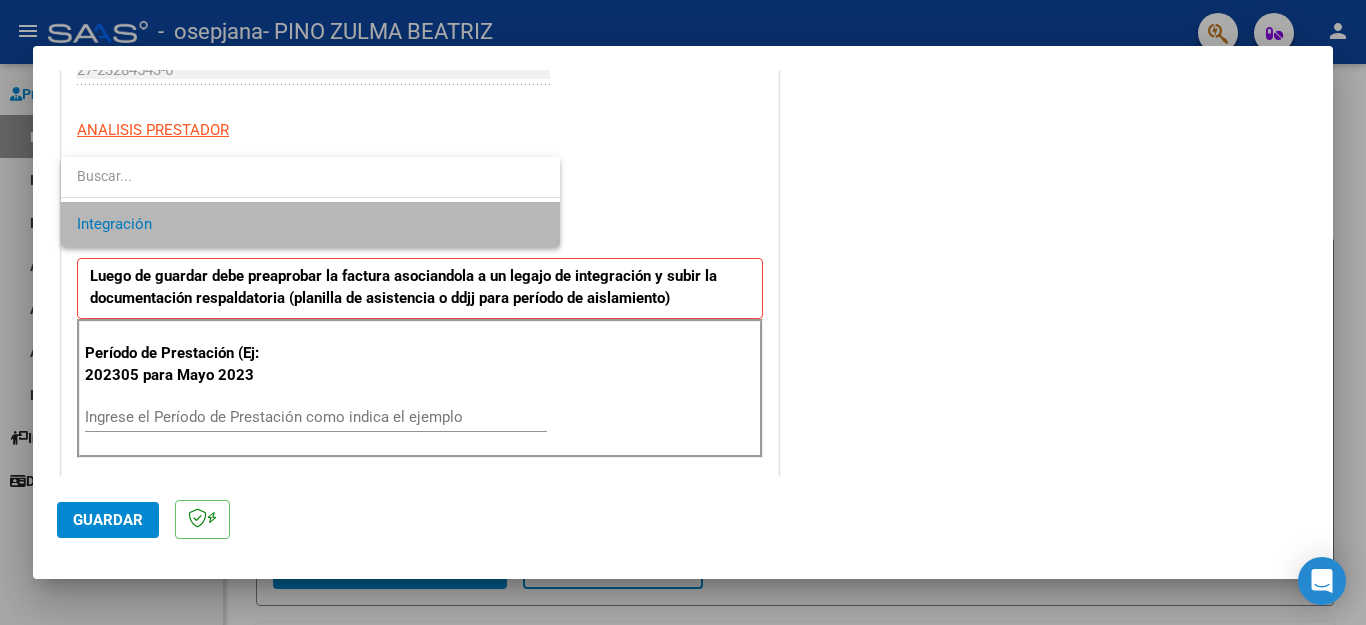 click on "Integración" at bounding box center [310, 224] 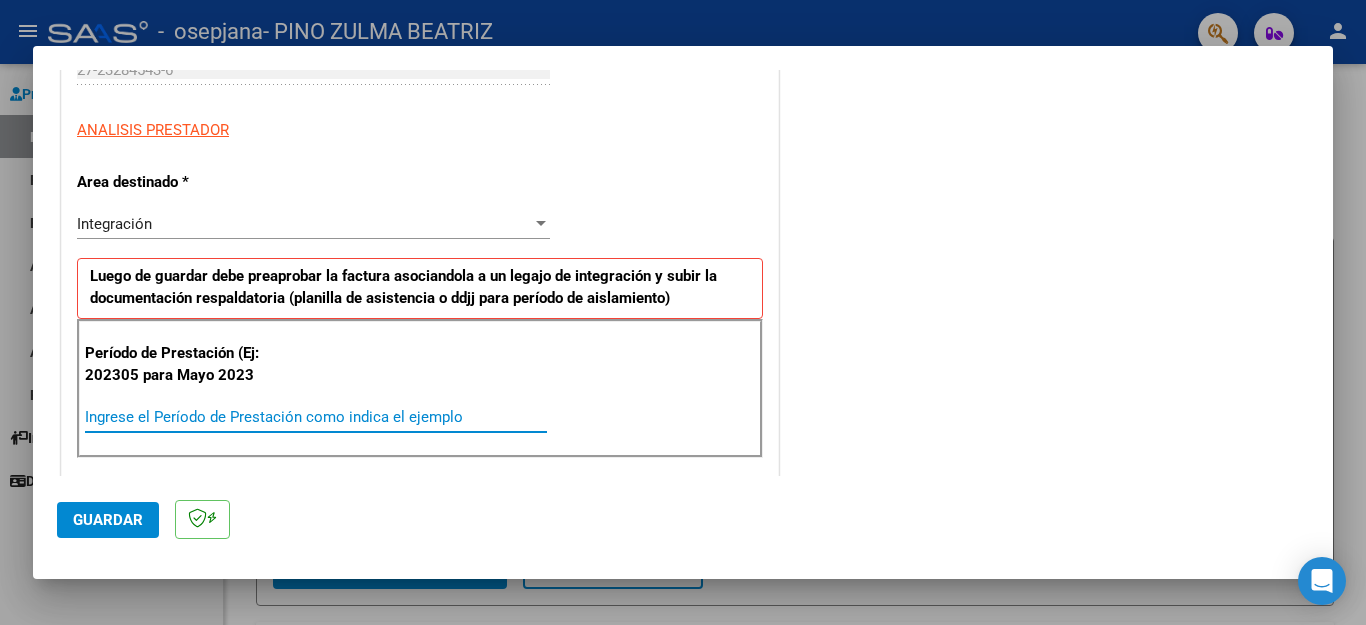 click on "Ingrese el Período de Prestación como indica el ejemplo" at bounding box center [316, 417] 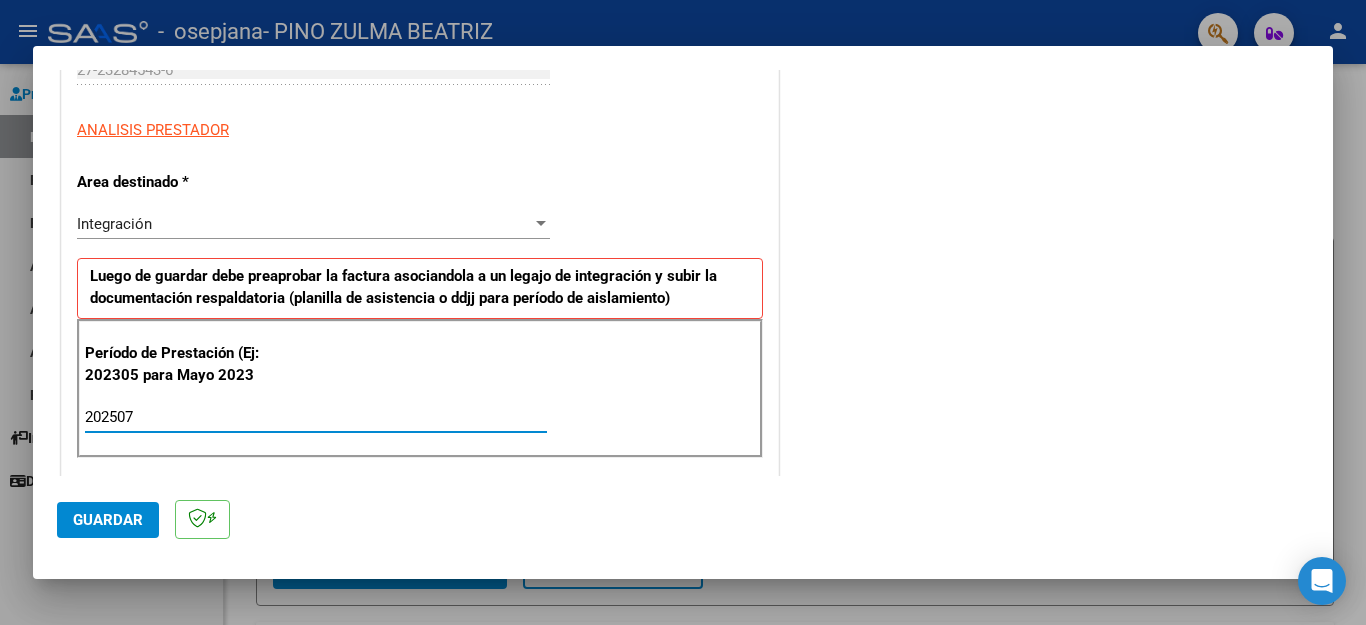 type on "202507" 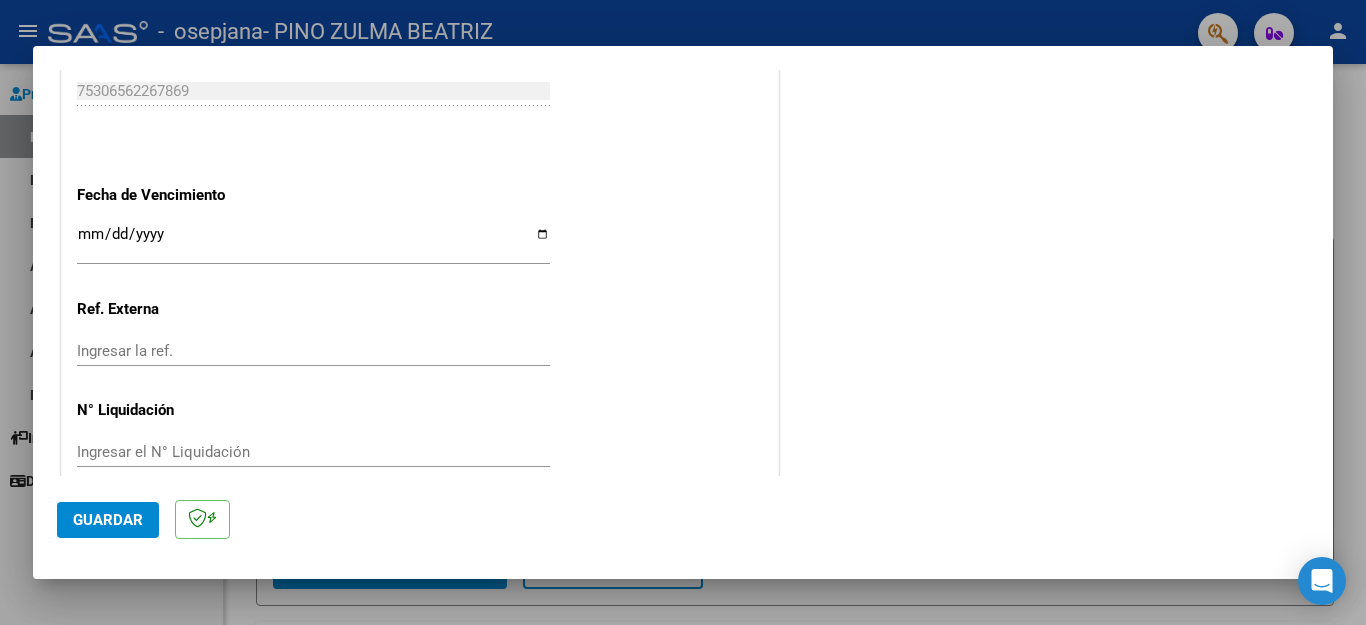 scroll, scrollTop: 1292, scrollLeft: 0, axis: vertical 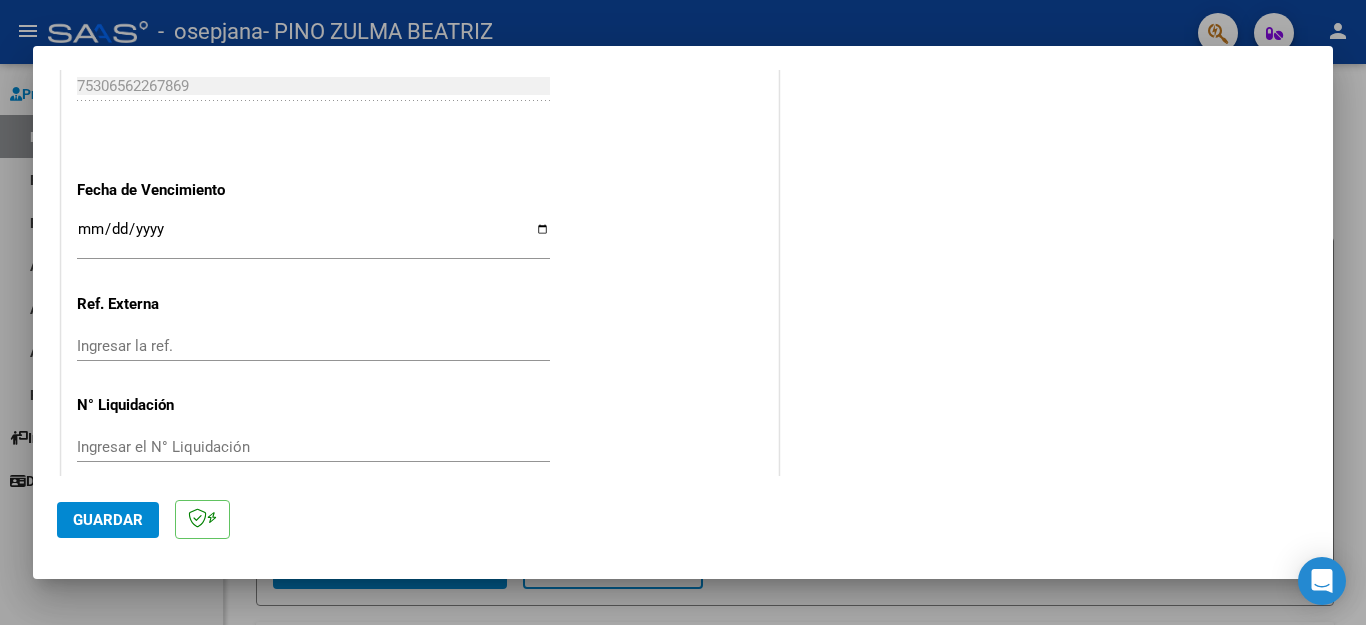 click on "Ingresar la fecha" at bounding box center (313, 237) 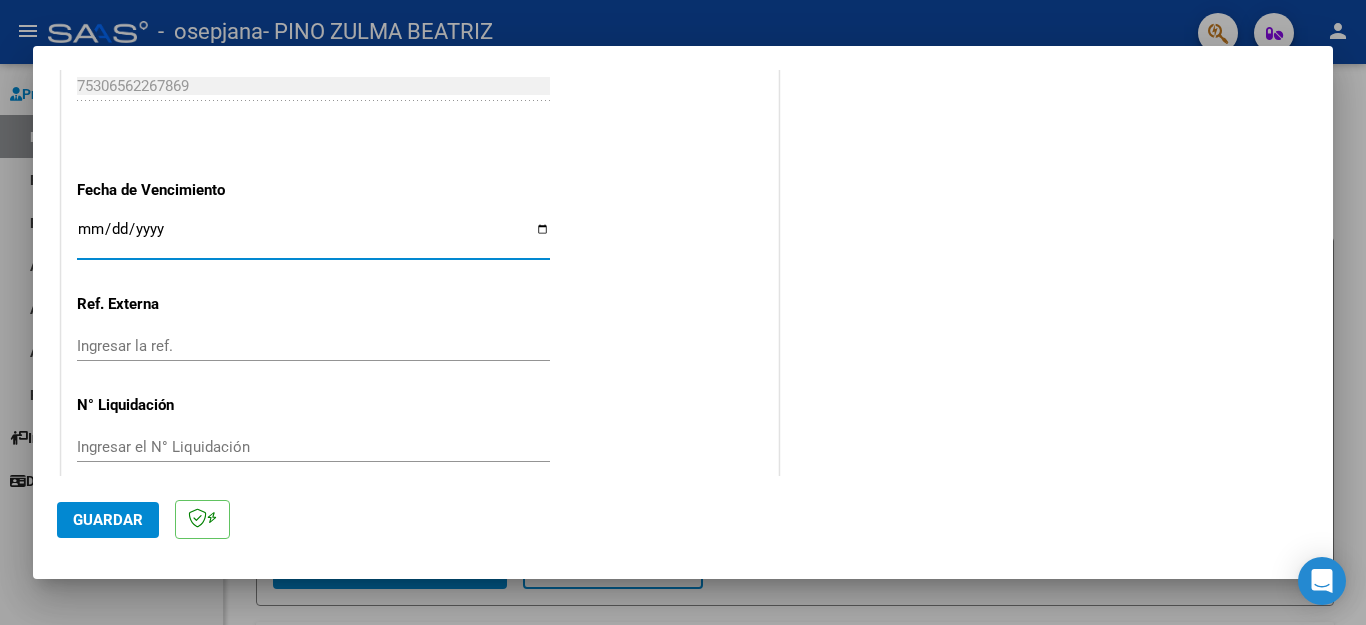 type on "2025-08-11" 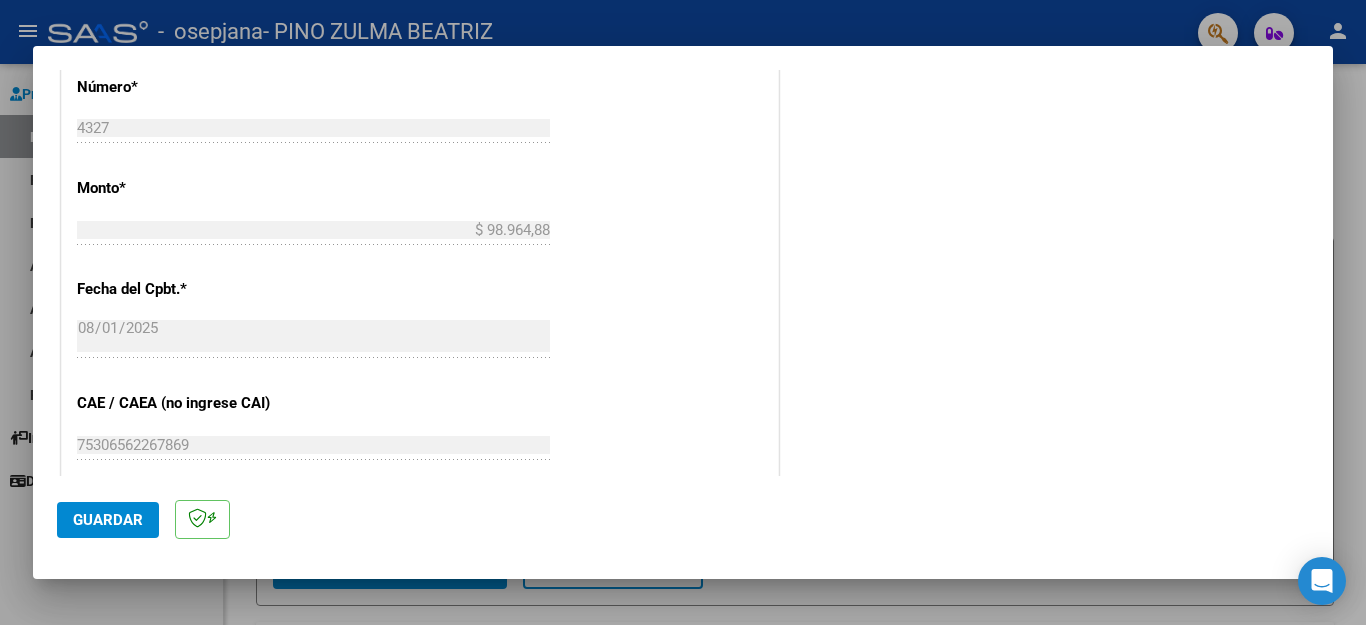 scroll, scrollTop: 1292, scrollLeft: 0, axis: vertical 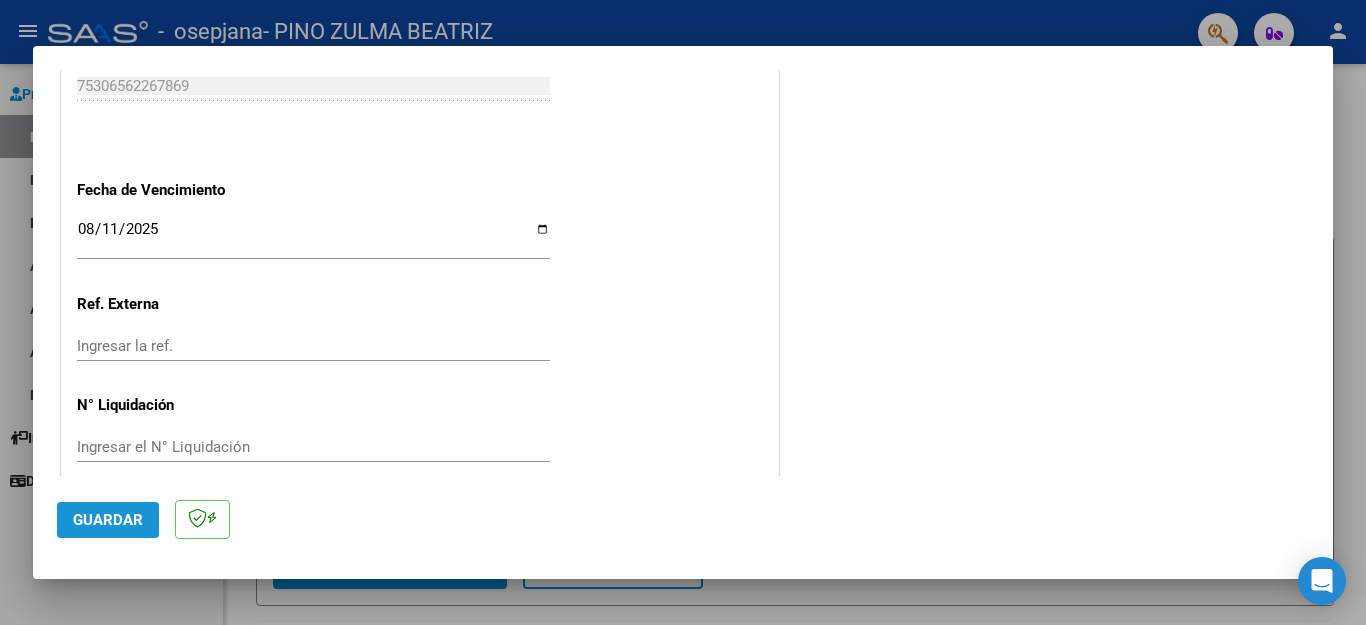 click on "Guardar" 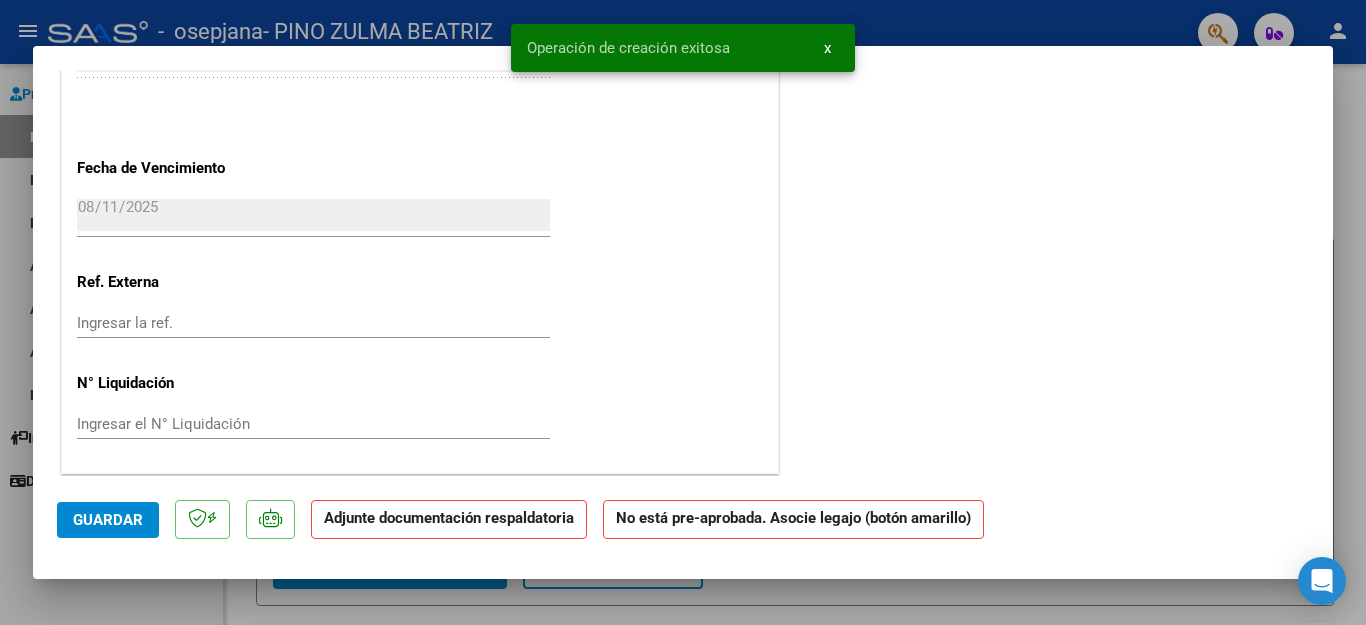 scroll, scrollTop: 0, scrollLeft: 0, axis: both 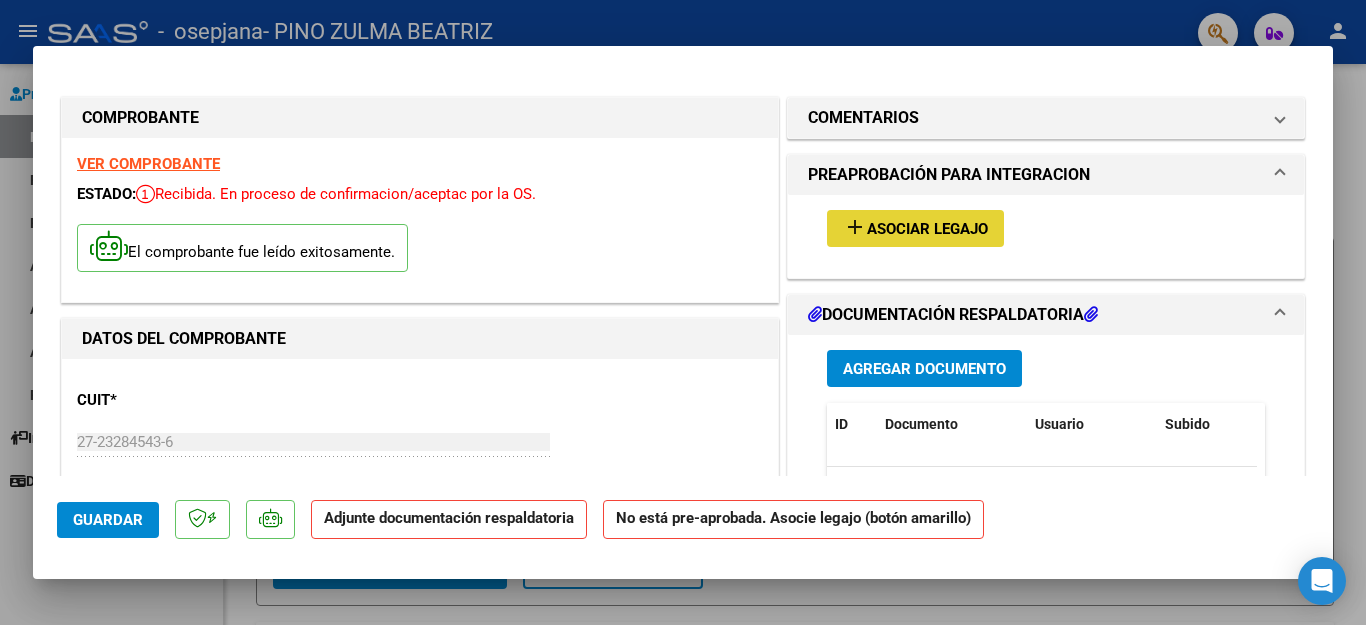 click on "Asociar Legajo" at bounding box center (927, 229) 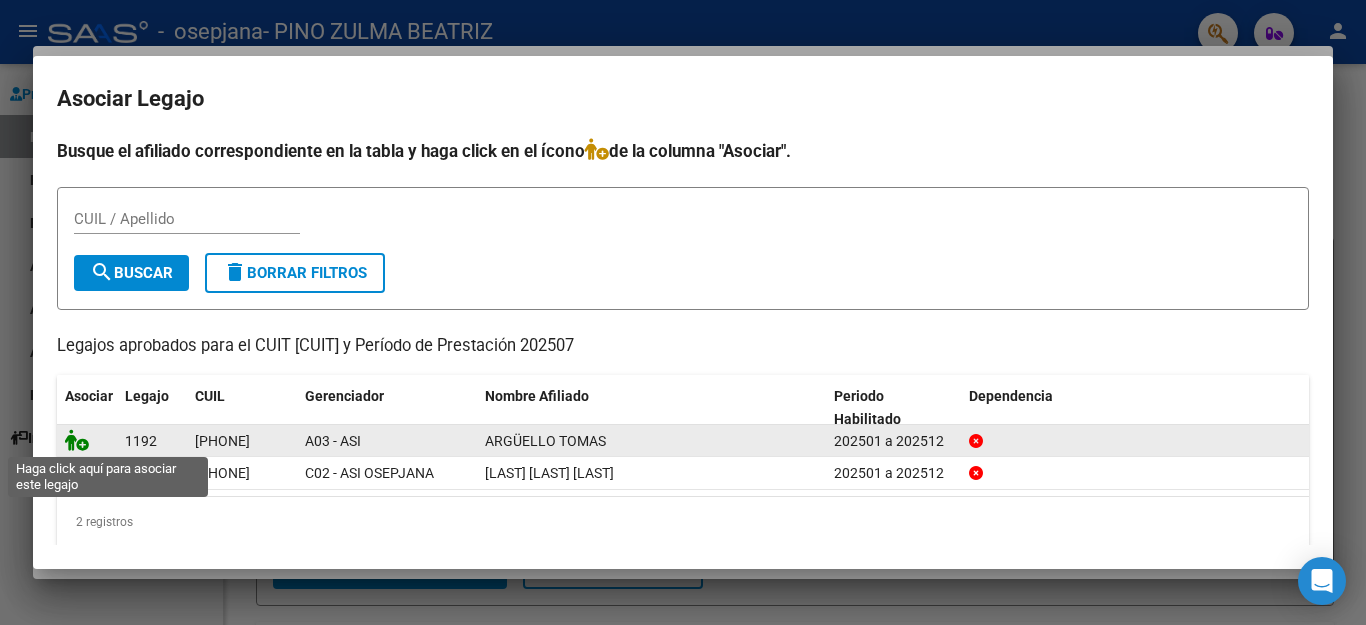 click 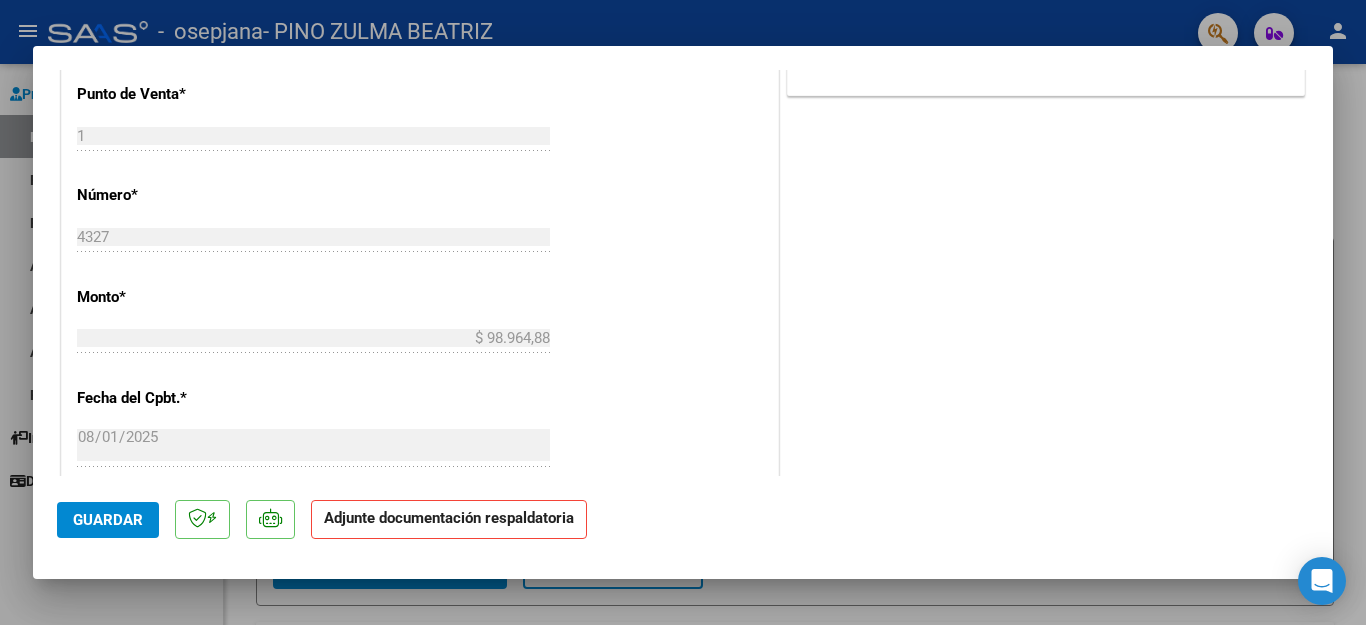 scroll, scrollTop: 426, scrollLeft: 0, axis: vertical 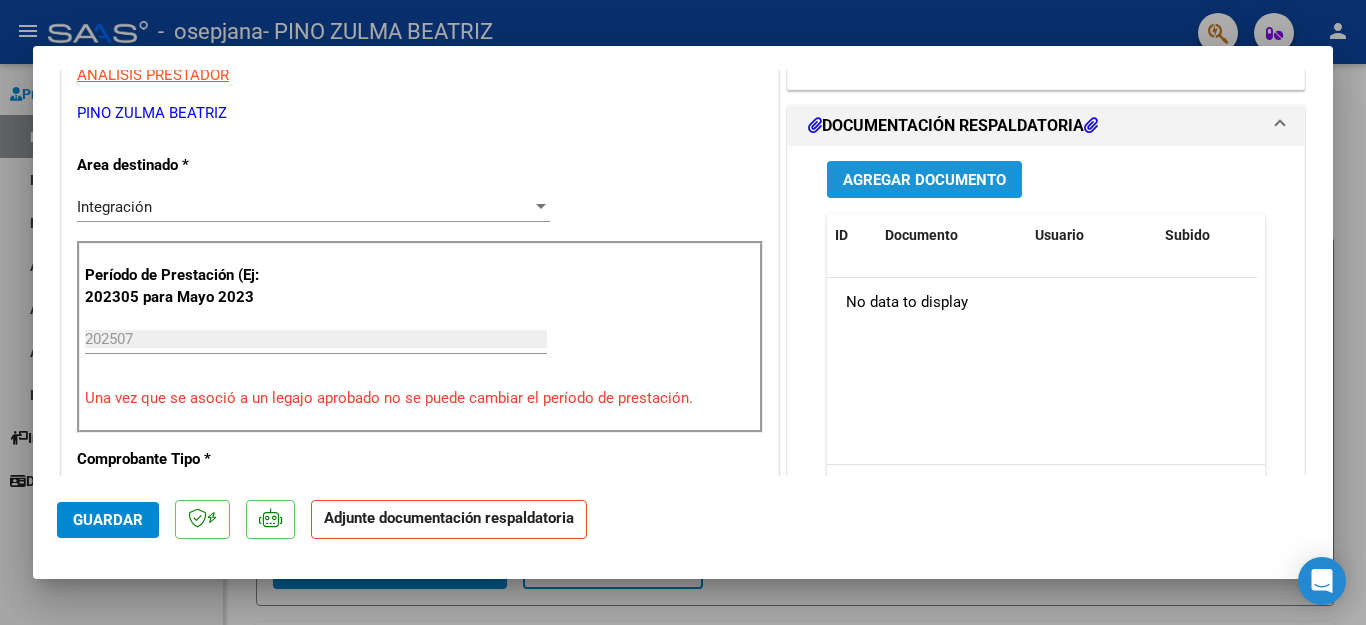 click on "Agregar Documento" at bounding box center (924, 180) 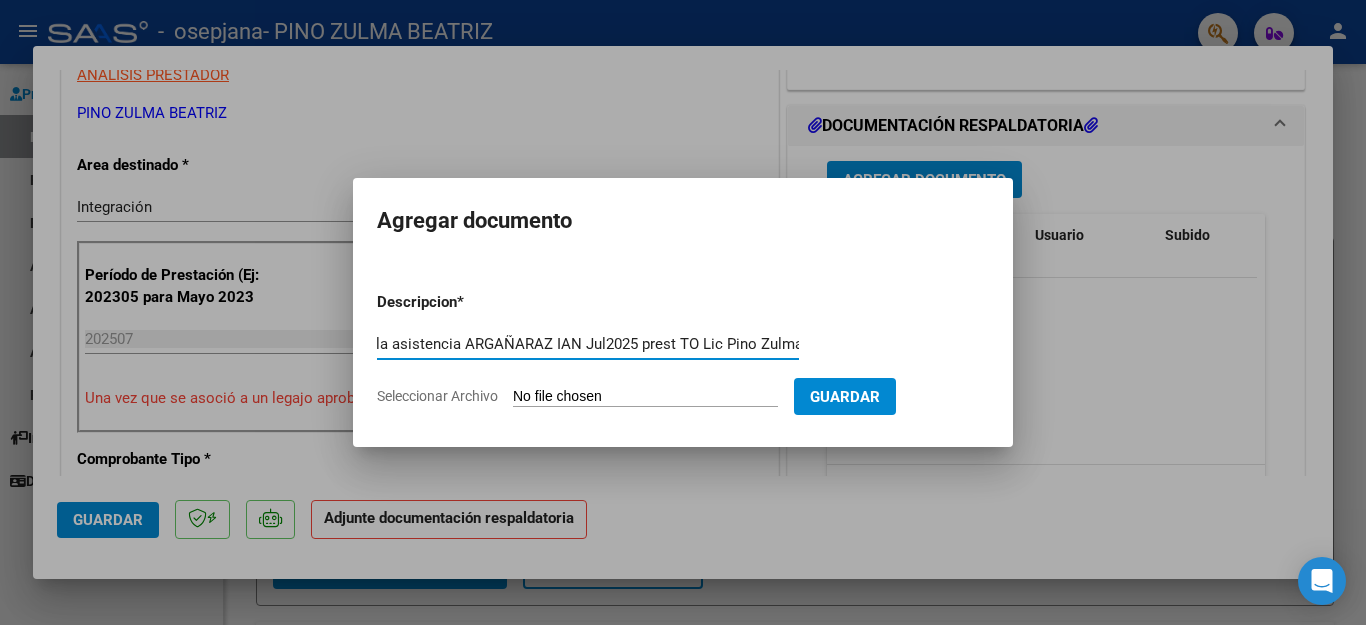 scroll, scrollTop: 0, scrollLeft: 44, axis: horizontal 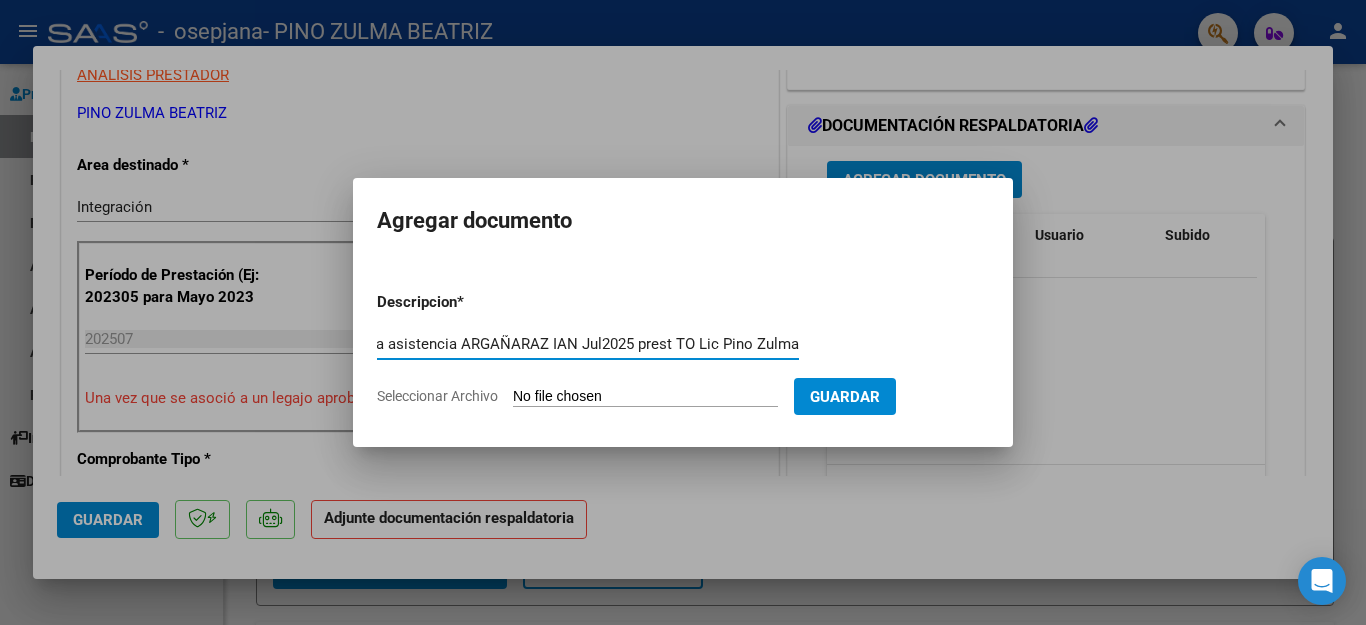 type on "planilla asistencia ARGAÑARAZ IAN Jul2025 prest TO Lic Pino Zulma" 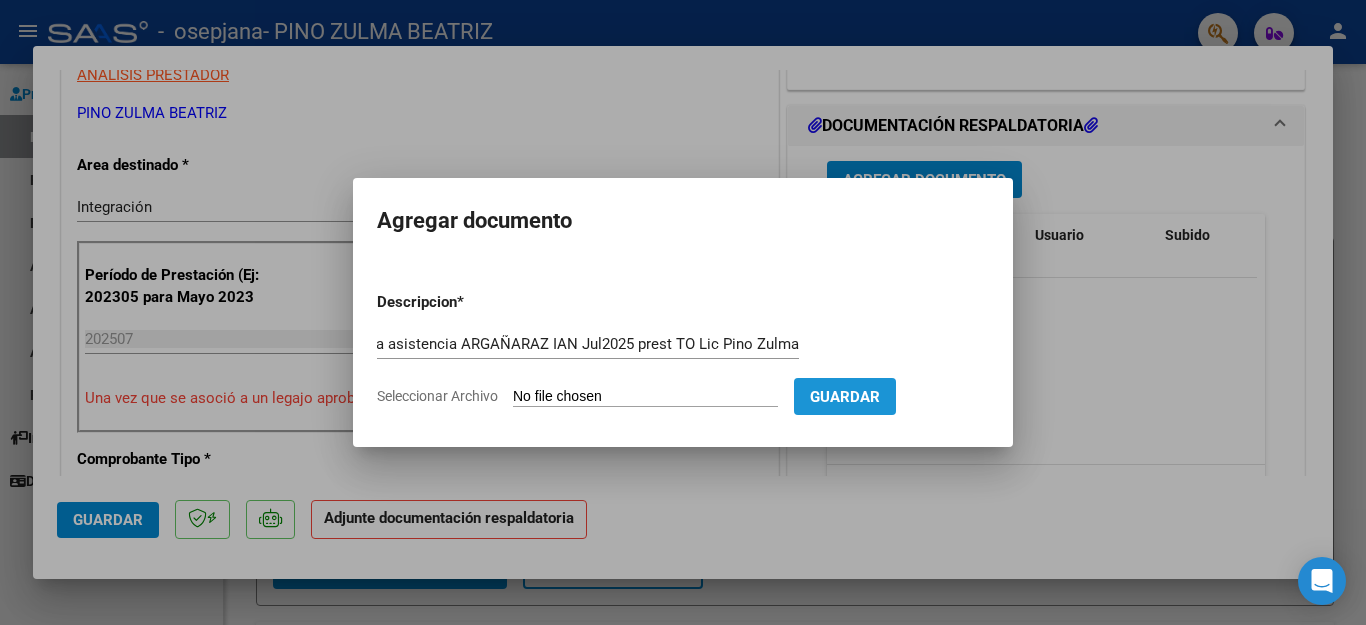 scroll, scrollTop: 0, scrollLeft: 0, axis: both 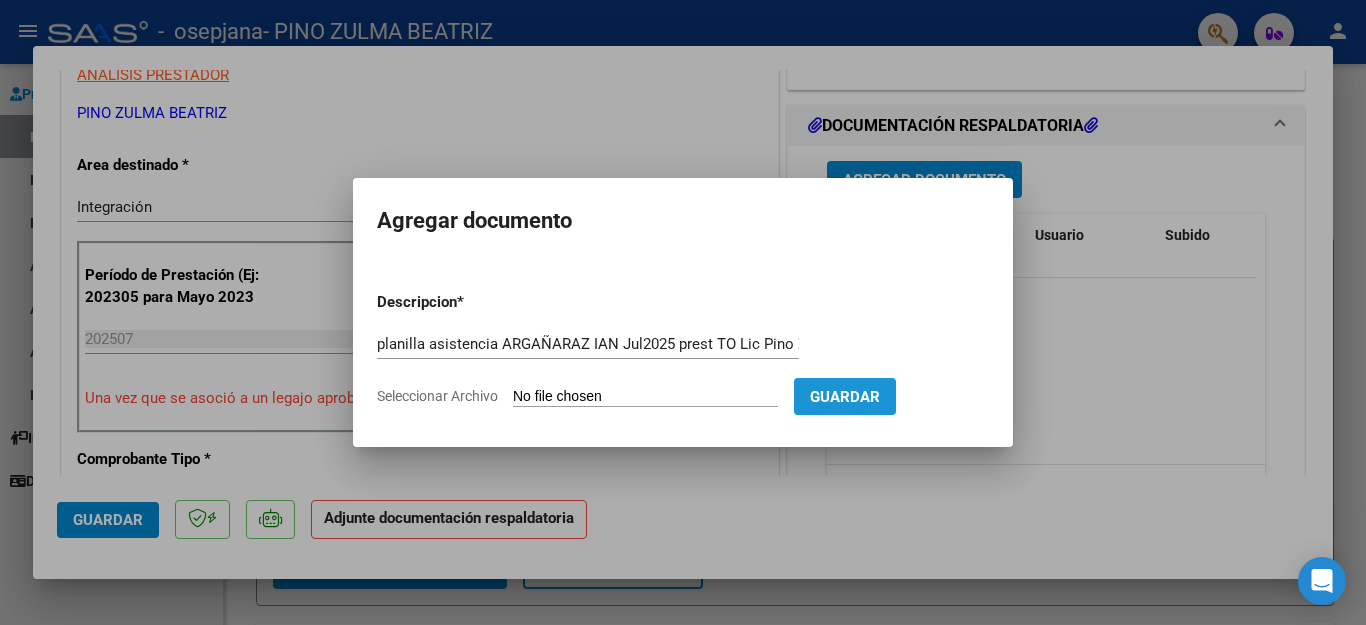 click on "Guardar" at bounding box center [845, 397] 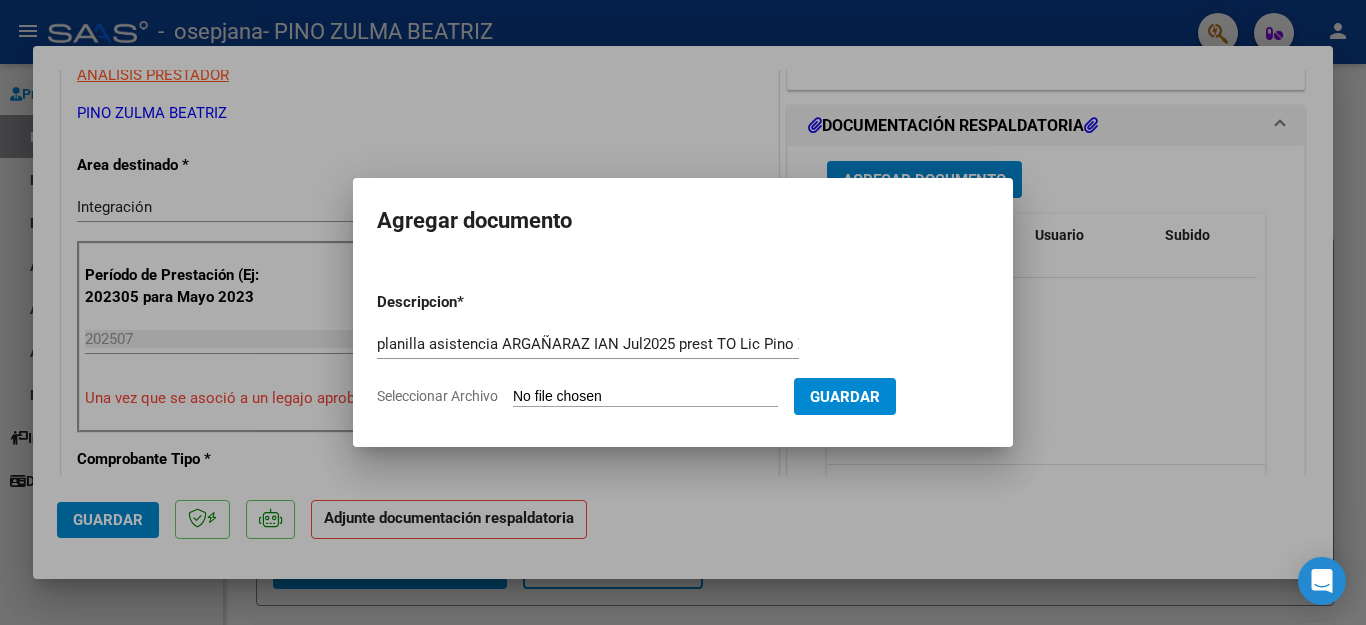click on "Seleccionar Archivo" at bounding box center [645, 397] 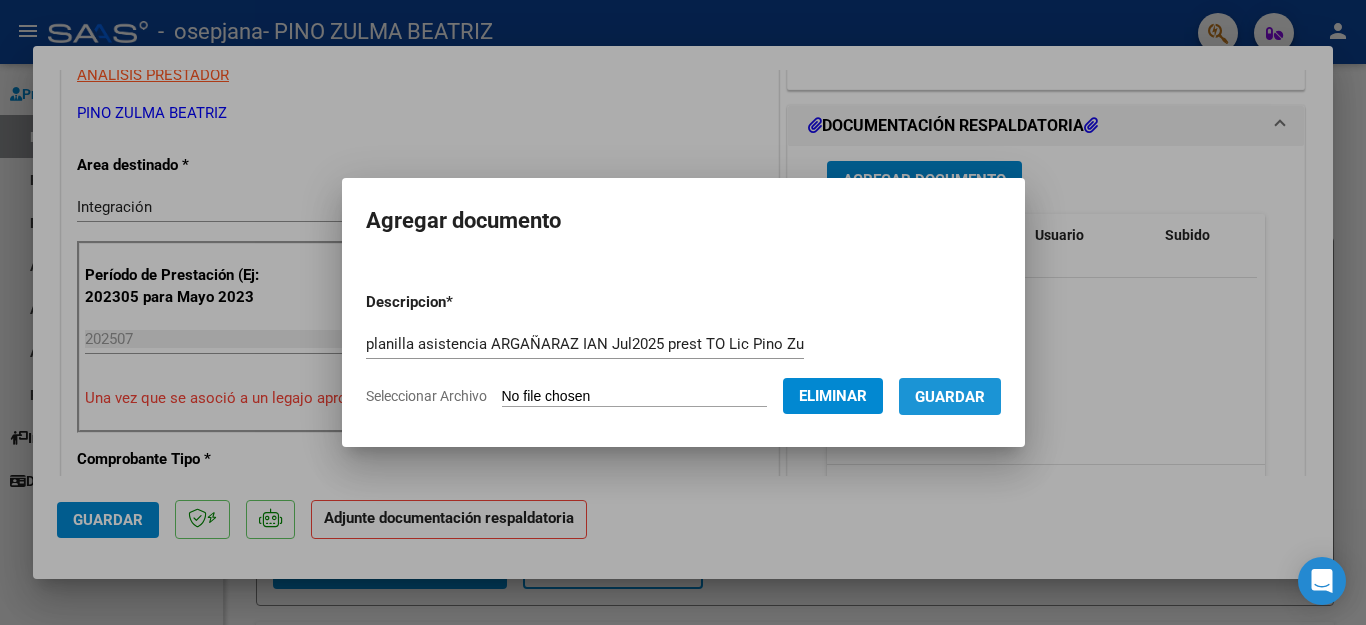click on "Guardar" at bounding box center (950, 397) 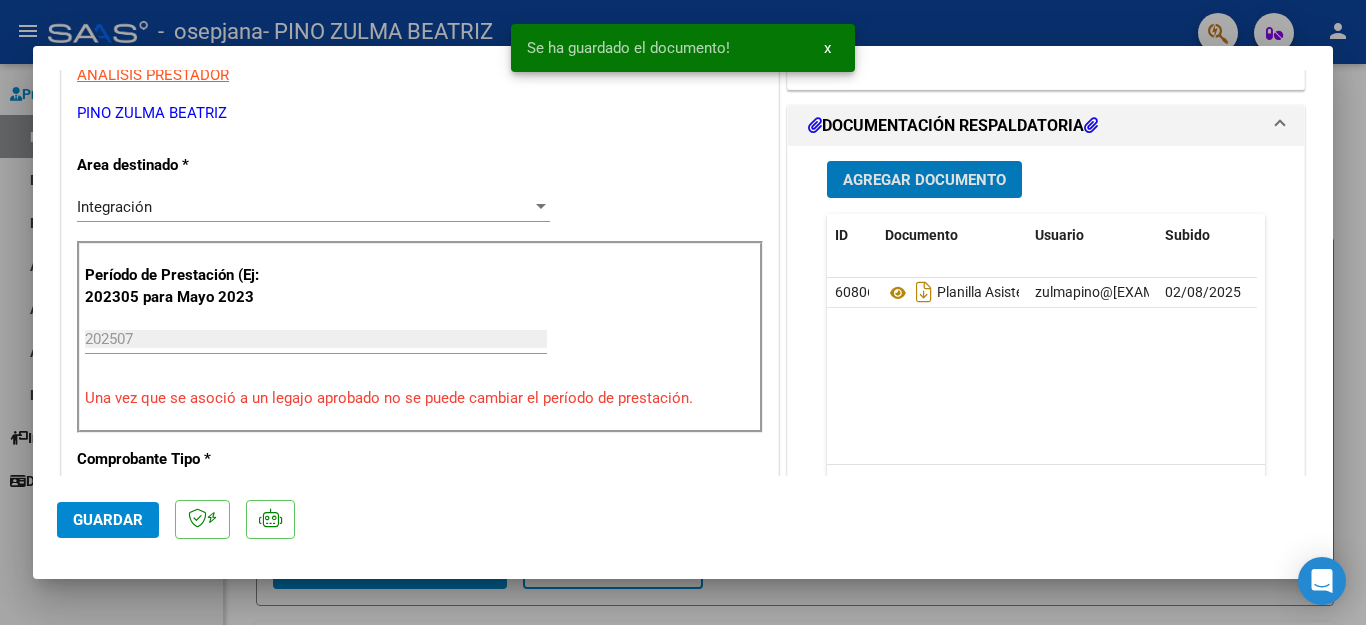 click on "Agregar Documento" at bounding box center [924, 180] 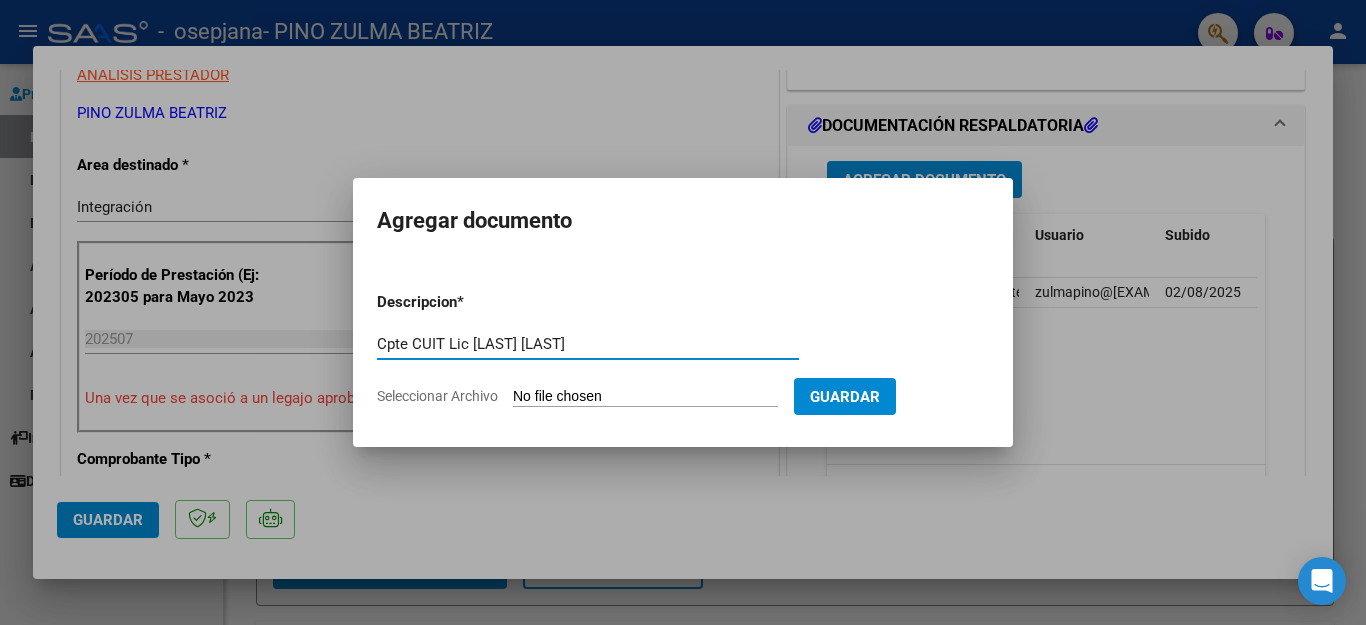 type on "Cpte CUIT Lic [LAST] [LAST]" 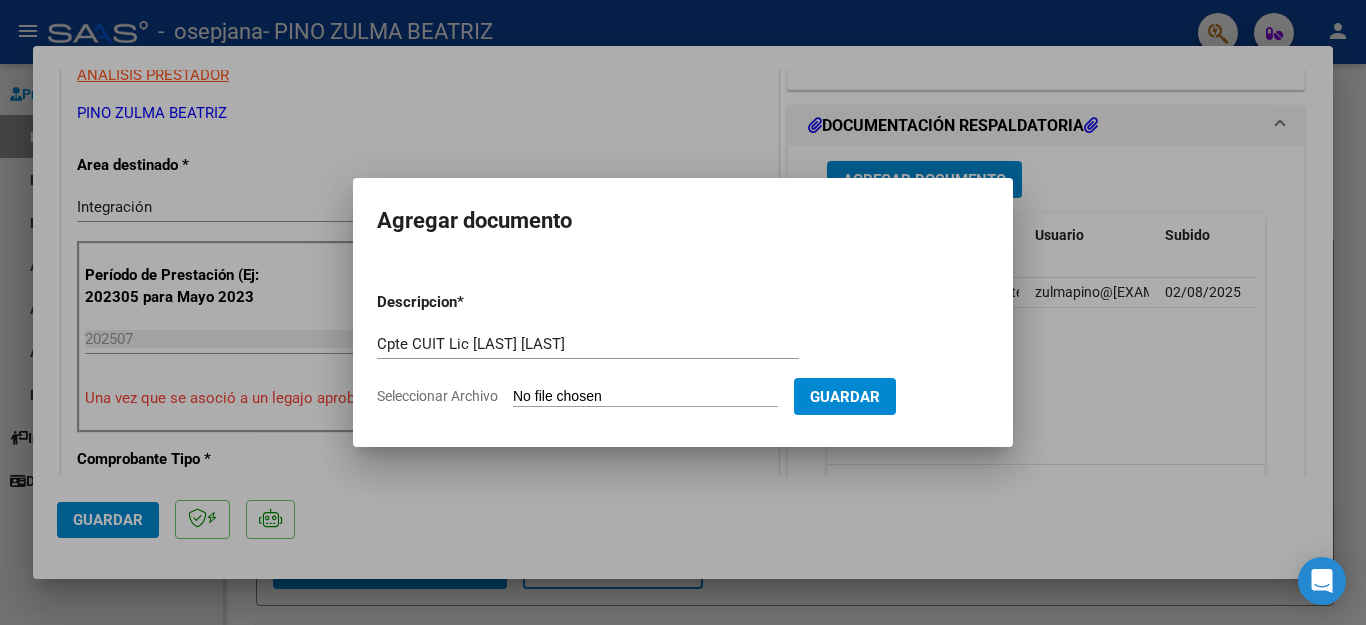 click on "Seleccionar Archivo" at bounding box center [645, 397] 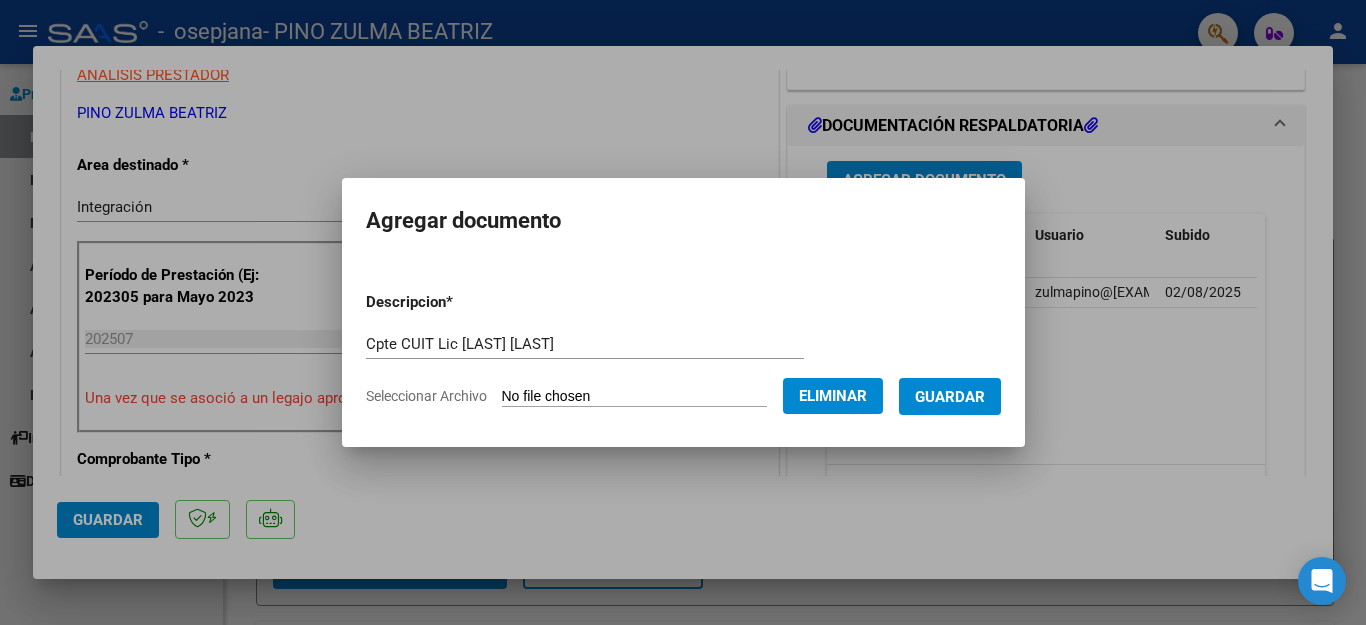 click on "Guardar" at bounding box center (950, 396) 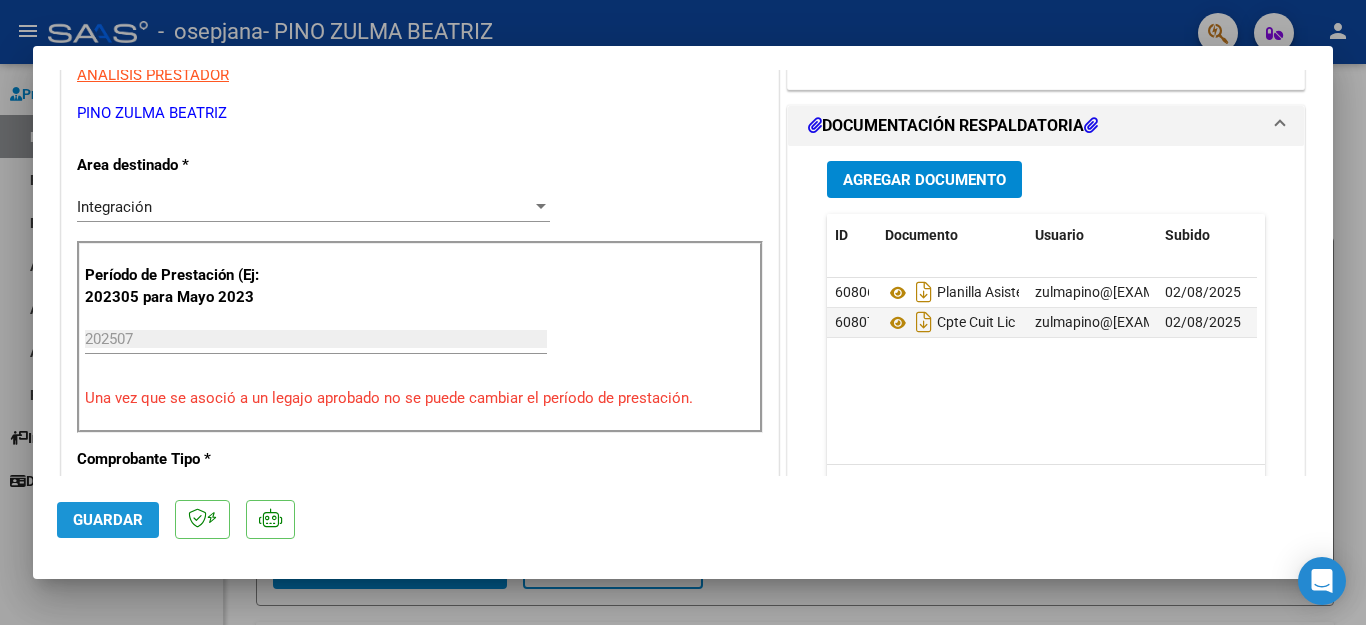 click on "Guardar" 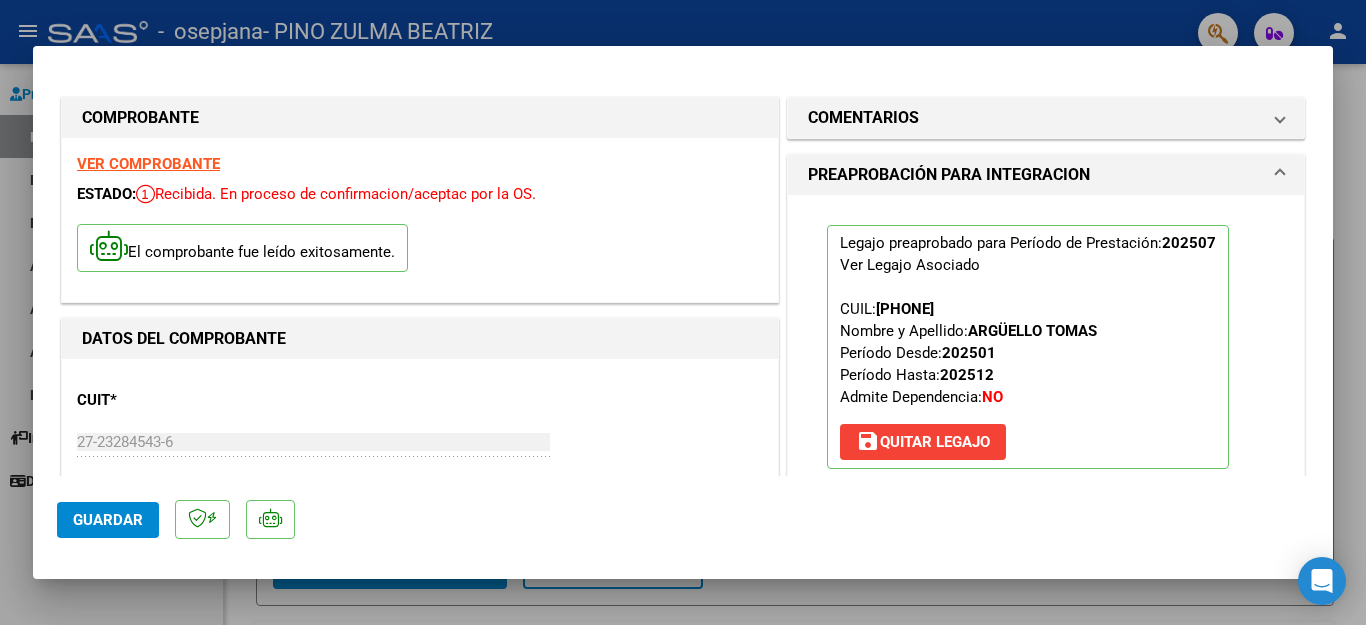 scroll, scrollTop: 1359, scrollLeft: 0, axis: vertical 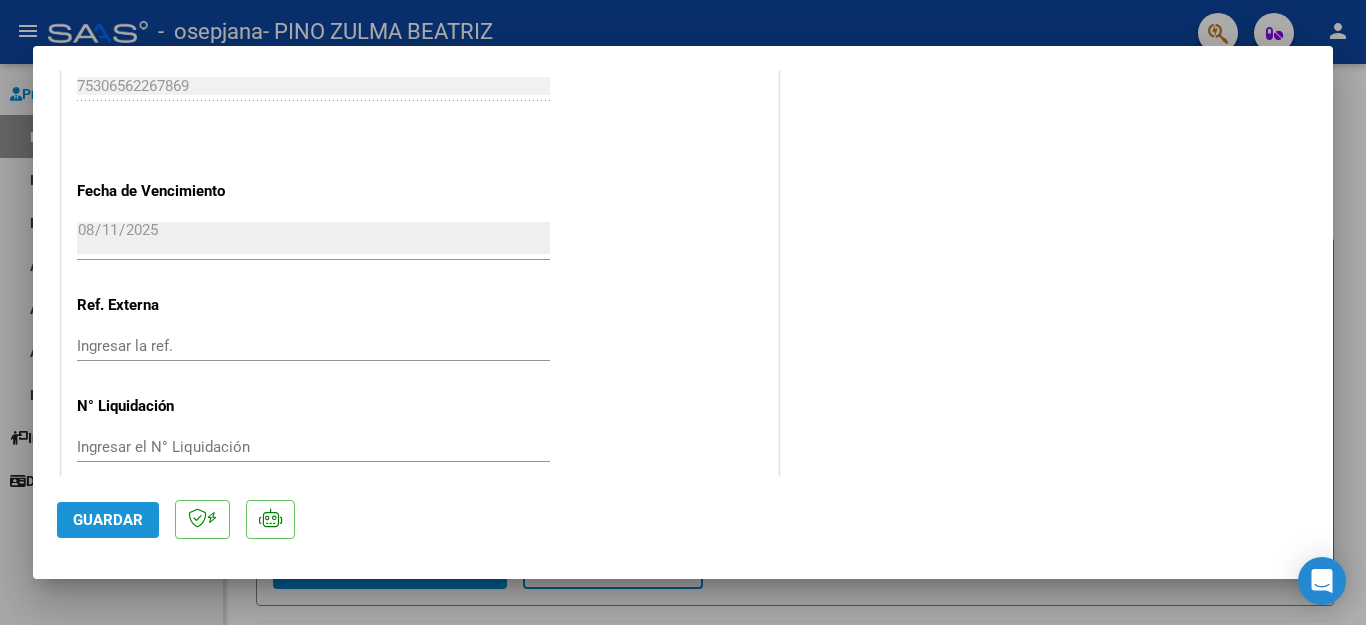 click on "Guardar" 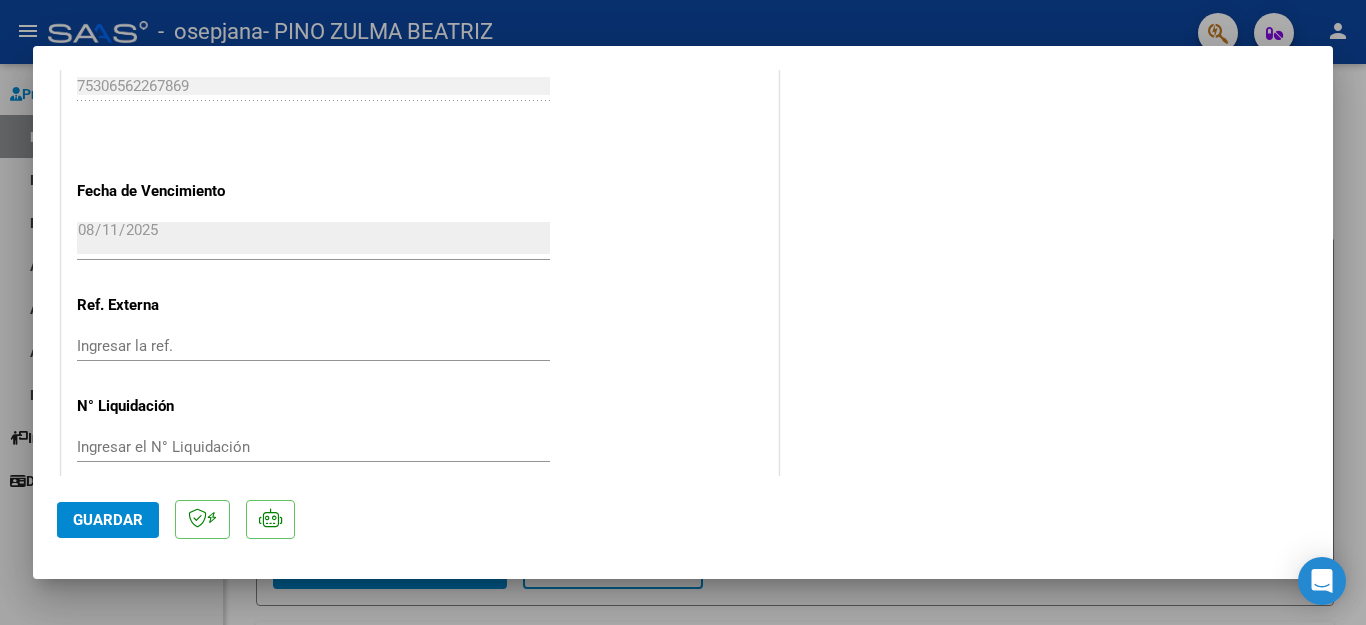 scroll, scrollTop: 0, scrollLeft: 0, axis: both 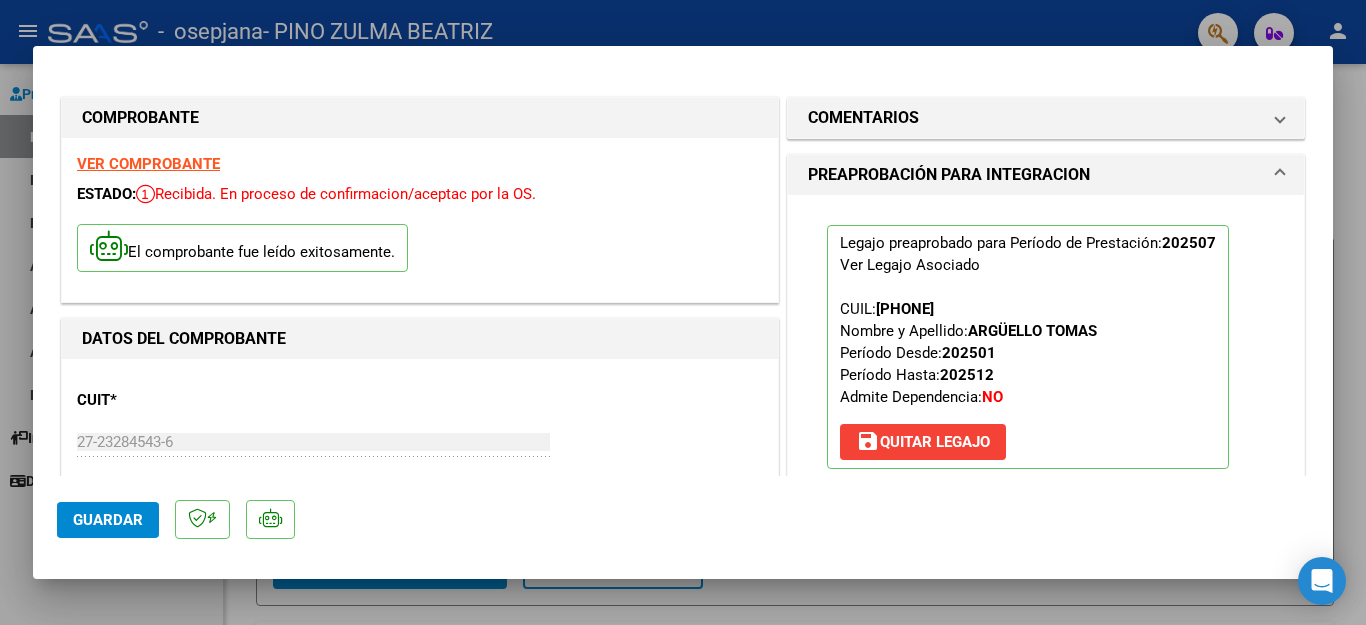 click at bounding box center [683, 312] 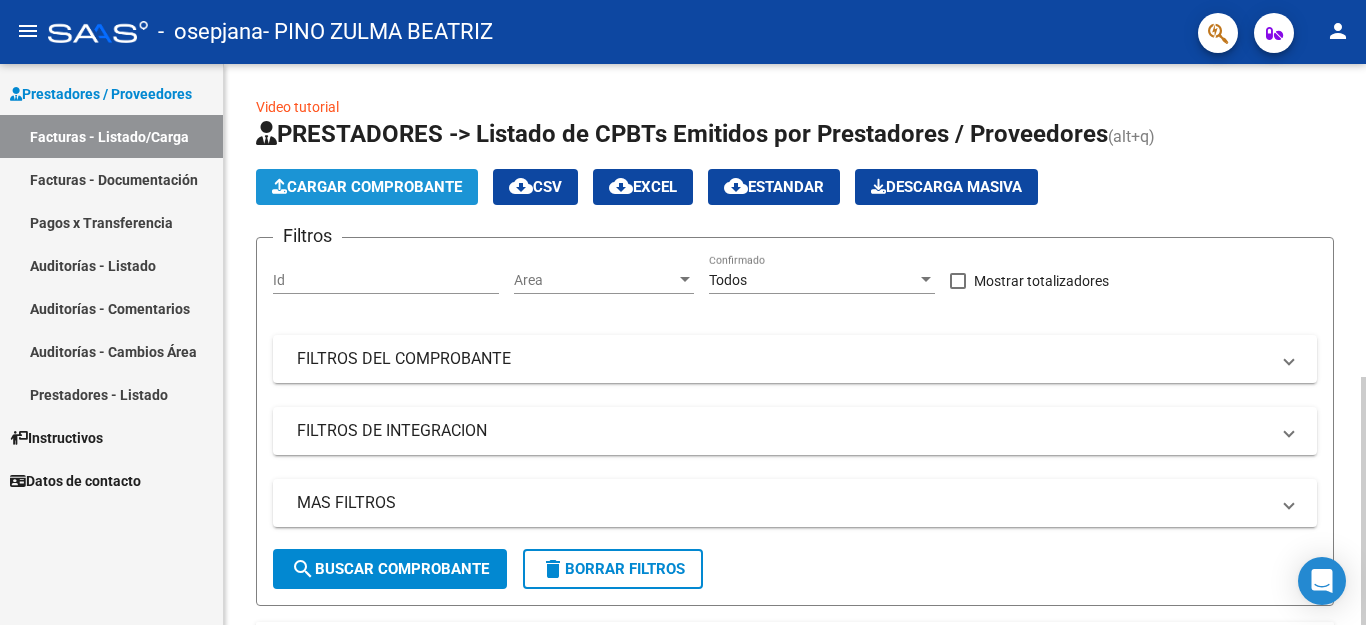 click on "Cargar Comprobante" 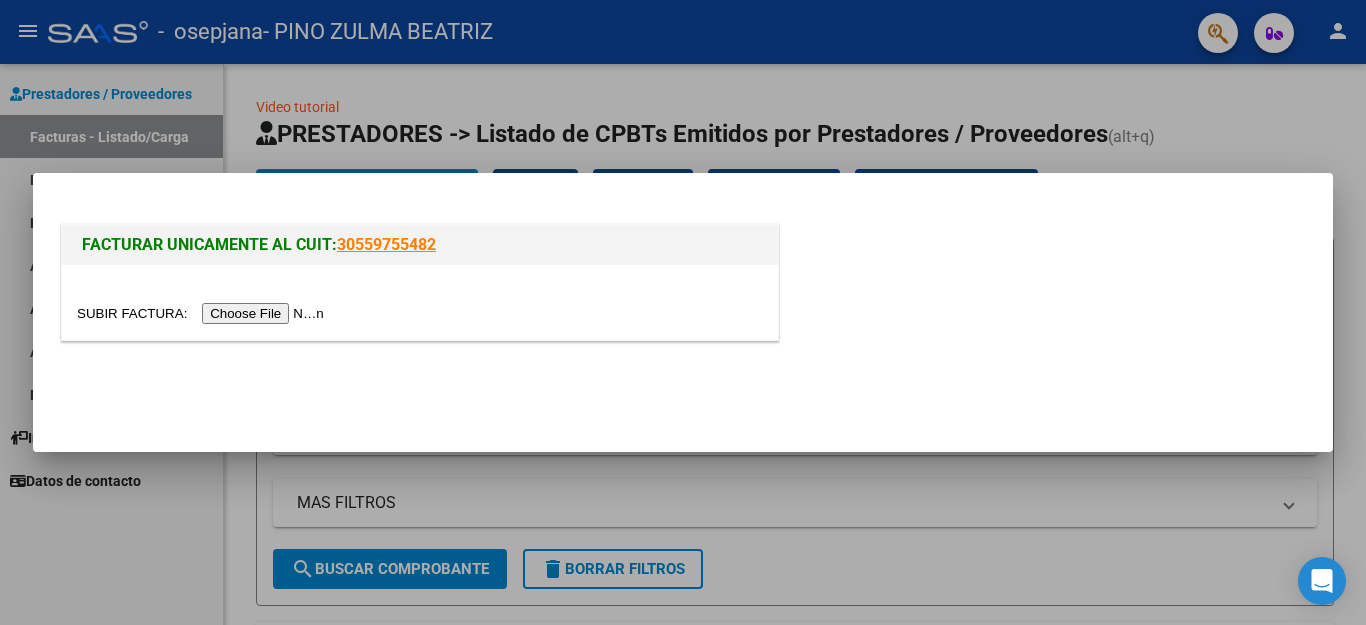 click at bounding box center [203, 313] 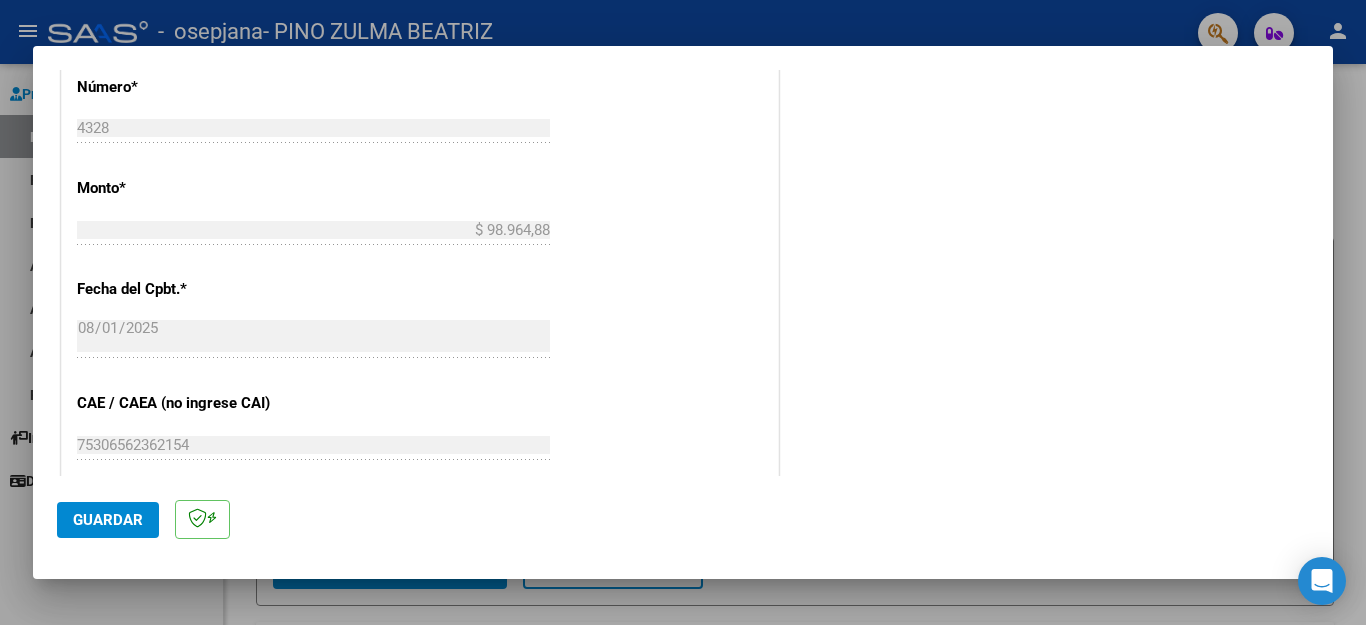scroll, scrollTop: 1292, scrollLeft: 0, axis: vertical 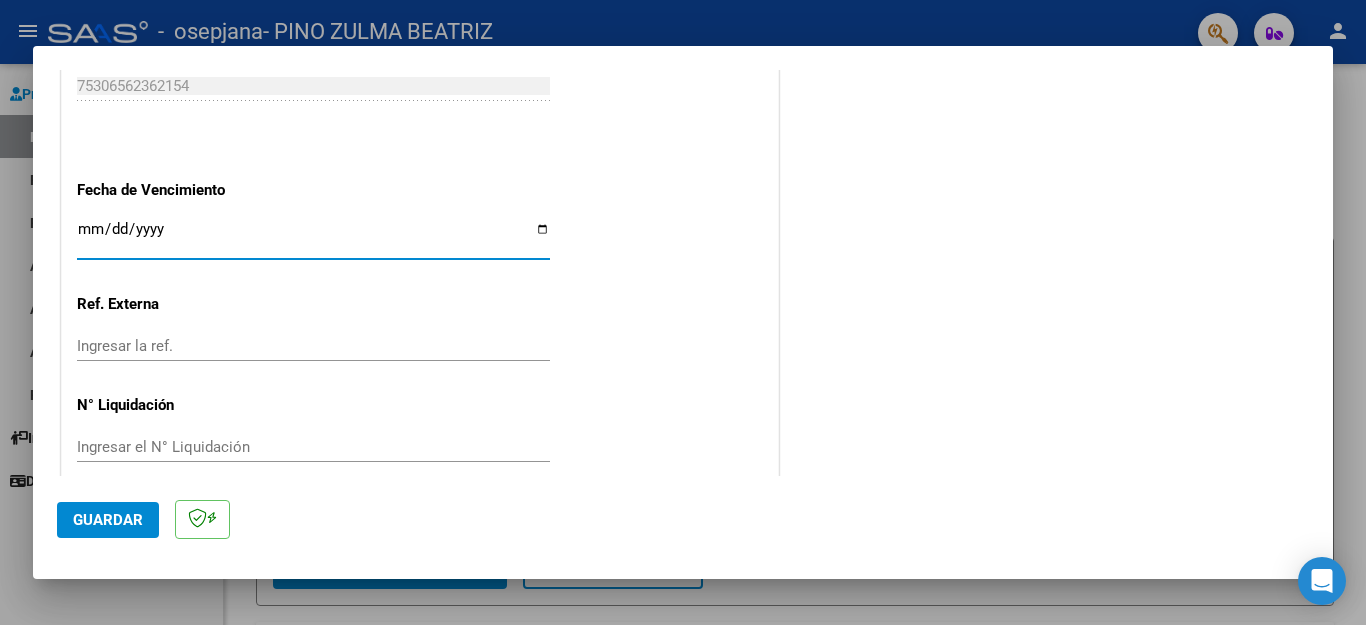 click on "Ingresar la fecha" at bounding box center [313, 237] 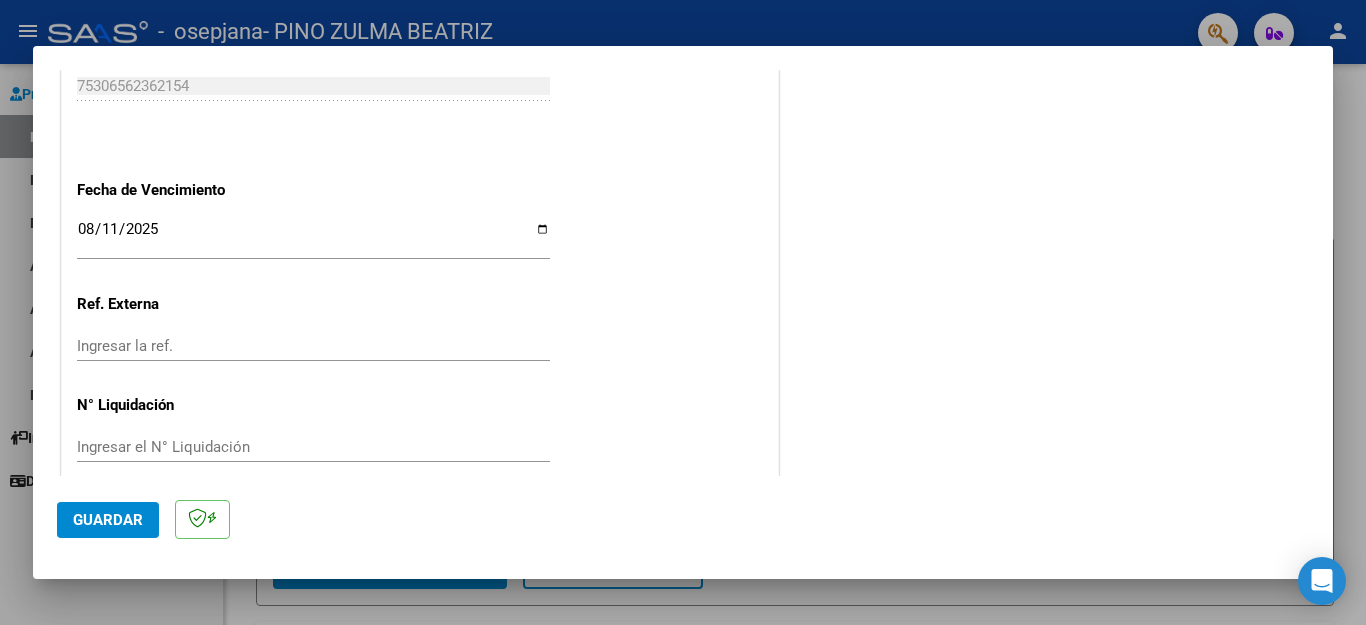 click on "CUIT  *   [CUIT] Ingresar CUIT  ANALISIS PRESTADOR  Area destinado * Integración Seleccionar Area Luego de guardar debe preaprobar la factura asociandola a un legajo de integración y subir la documentación respaldatoria (planilla de asistencia o ddjj para período de aislamiento)  Período de Prestación (Ej: 202305 para Mayo 2023    Ingrese el Período de Prestación como indica el ejemplo   Comprobante Tipo * Factura B Seleccionar Tipo Punto de Venta  *   1 Ingresar el Nro.  Número  *   4328 Ingresar el Nro.  Monto  *   $ 98.964,88 Ingresar el monto  Fecha del Cpbt.  *   2025-08-01 Ingresar la fecha  CAE / CAEA (no ingrese CAI)    75306562362154 Ingresar el CAE o CAEA (no ingrese CAI)  Fecha de Vencimiento    2025-08-11 Ingresar la fecha  Ref. Externa    Ingresar la ref.  N° Liquidación    Ingresar el N° Liquidación" at bounding box center (420, -238) 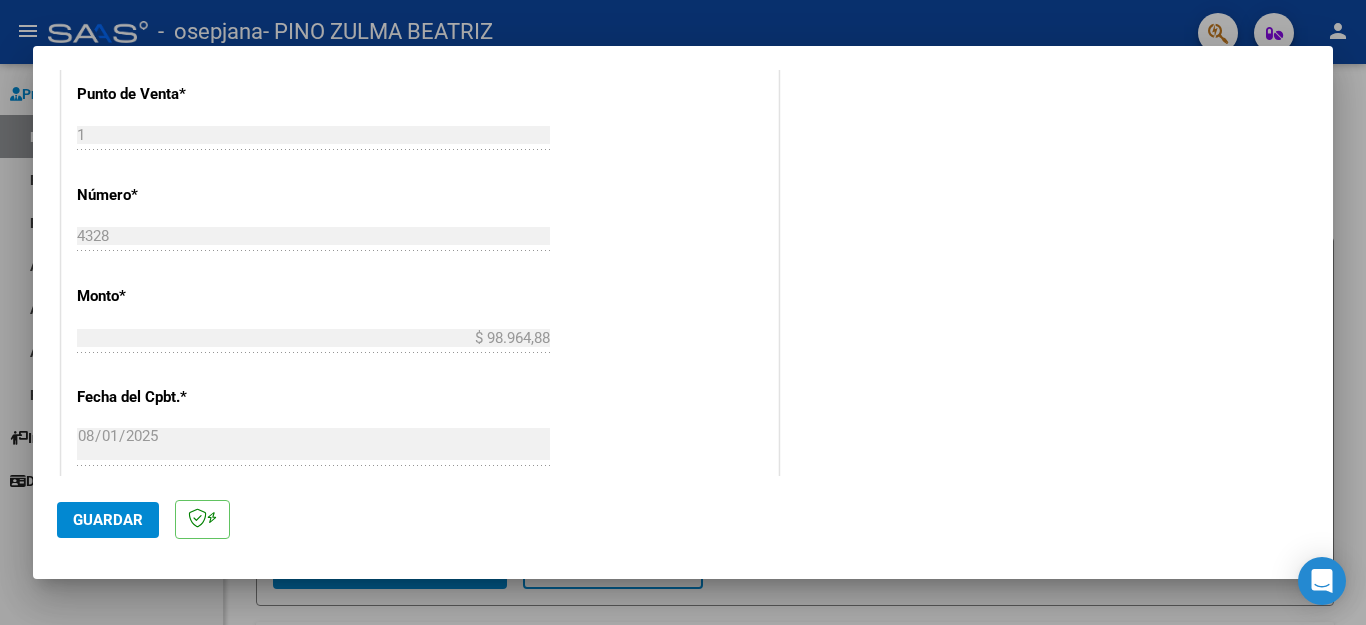 scroll, scrollTop: 359, scrollLeft: 0, axis: vertical 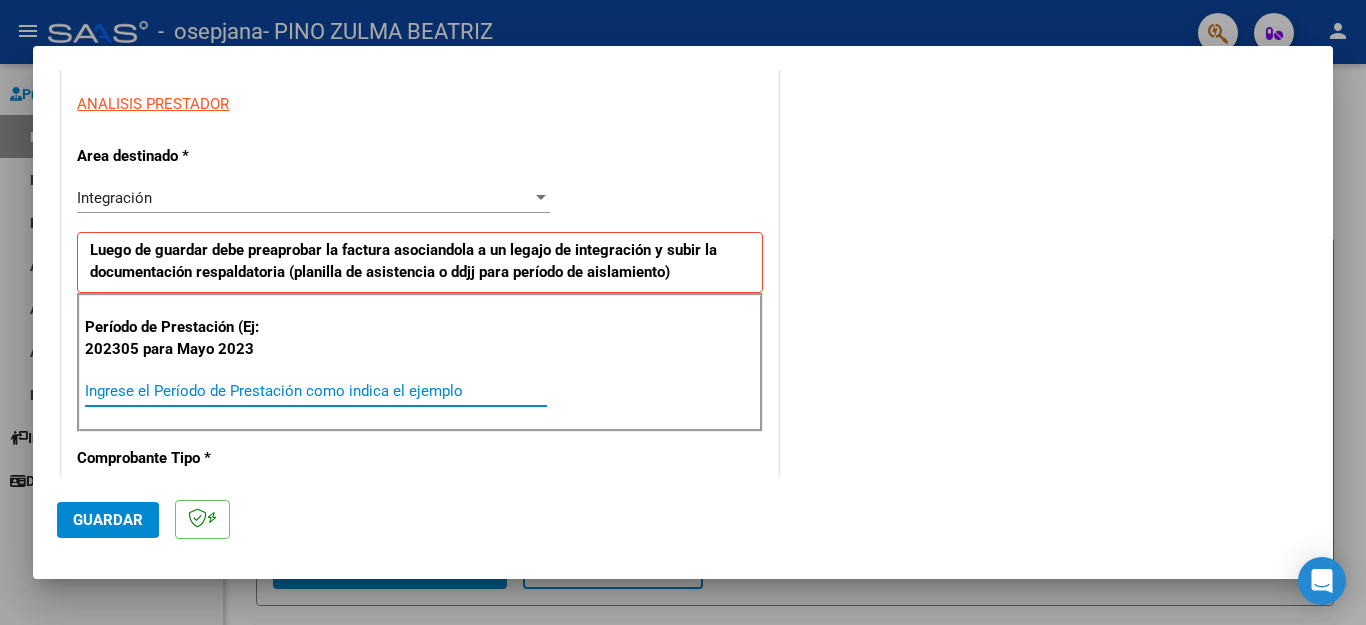 click on "Ingrese el Período de Prestación como indica el ejemplo" at bounding box center (316, 391) 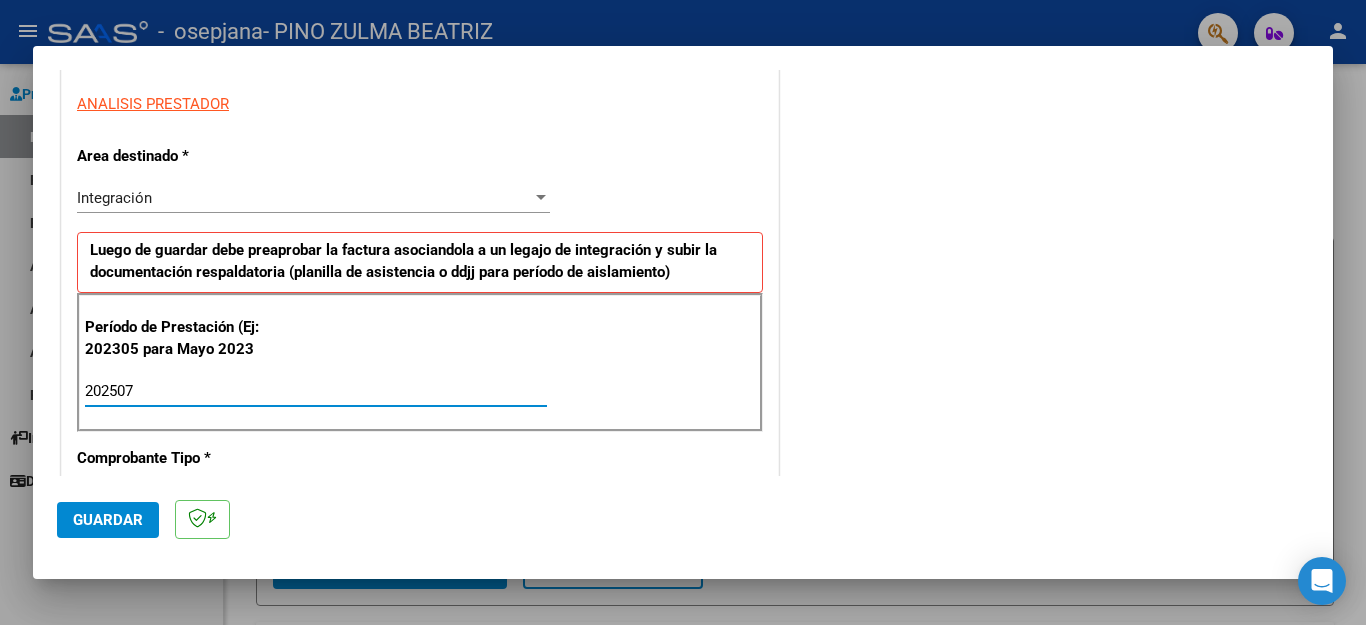 type on "202507" 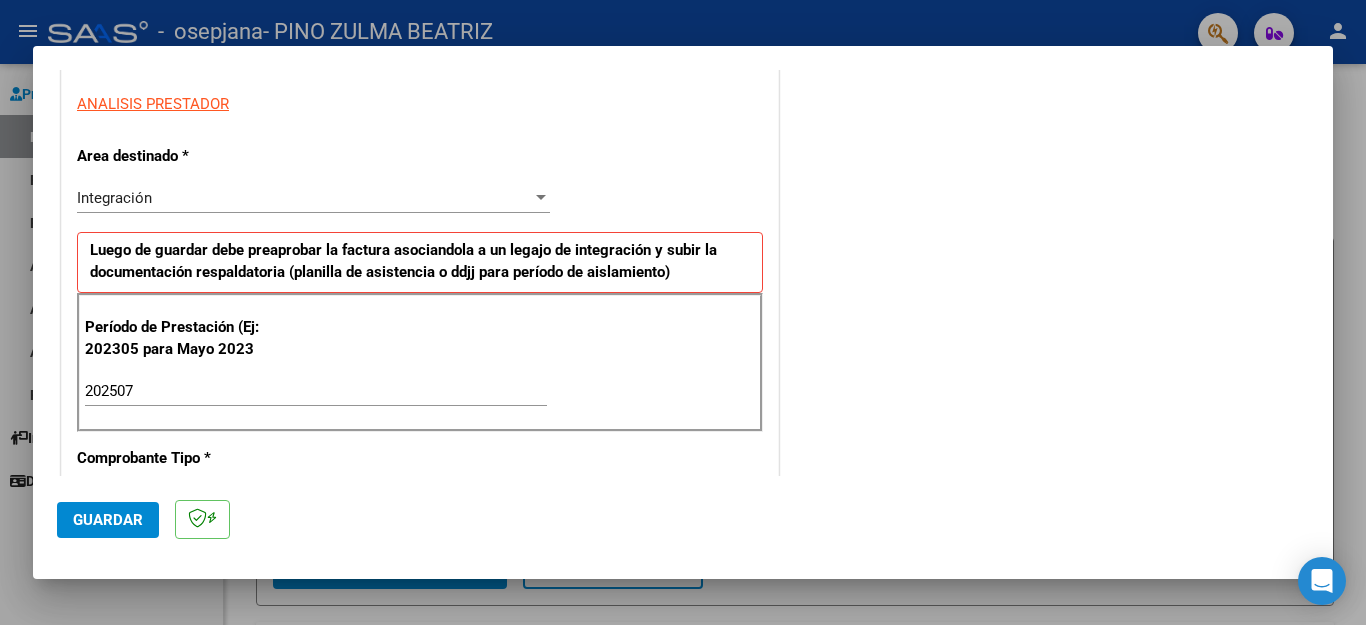 click on "COMENTARIOS Comentarios del Prestador / Gerenciador:" at bounding box center (1046, 584) 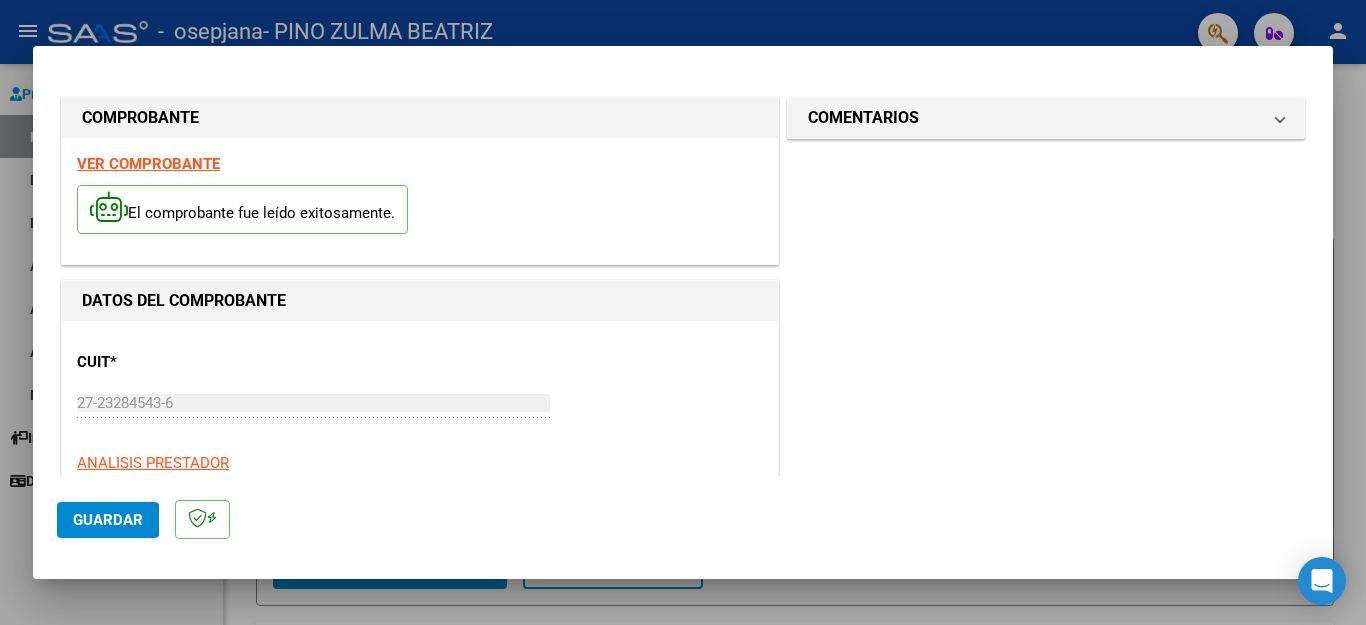 scroll, scrollTop: 1292, scrollLeft: 0, axis: vertical 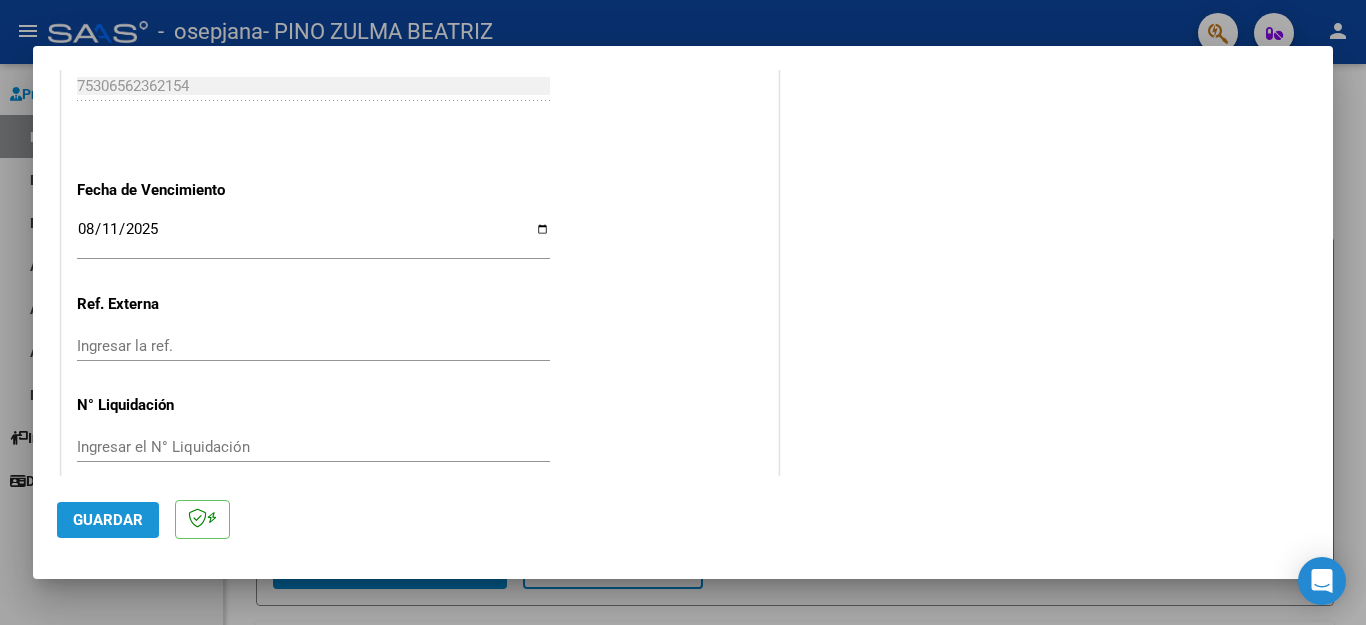 click on "Guardar" 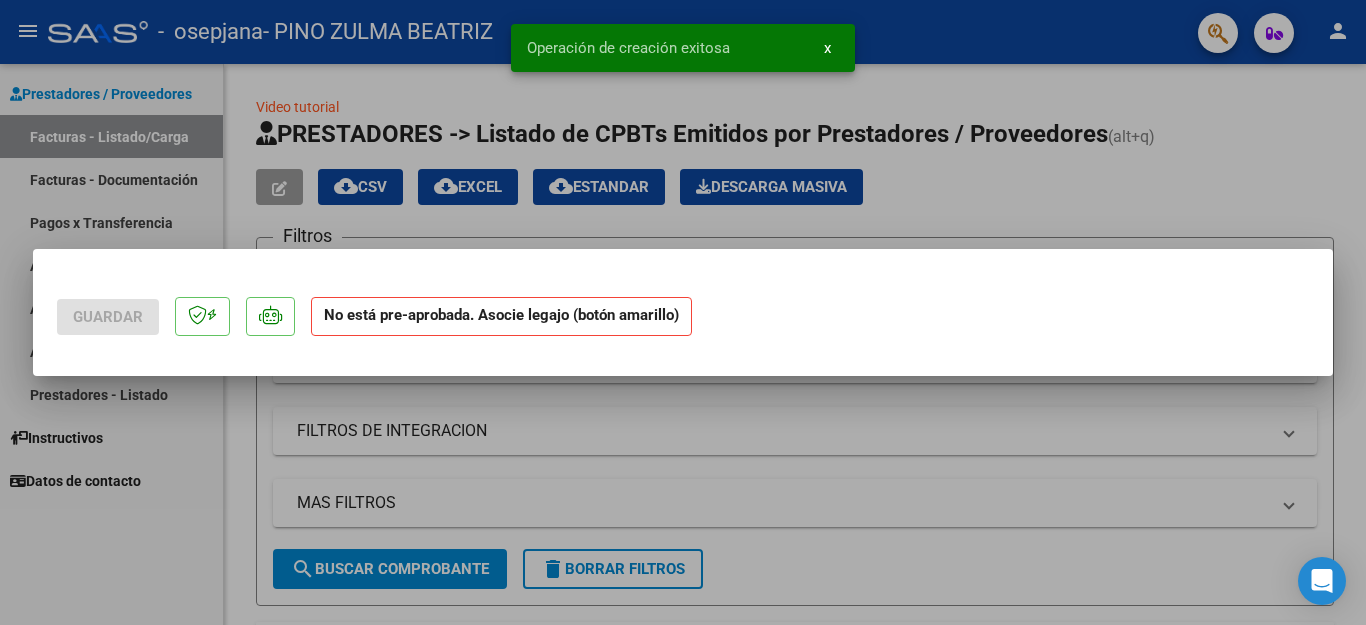 scroll, scrollTop: 0, scrollLeft: 0, axis: both 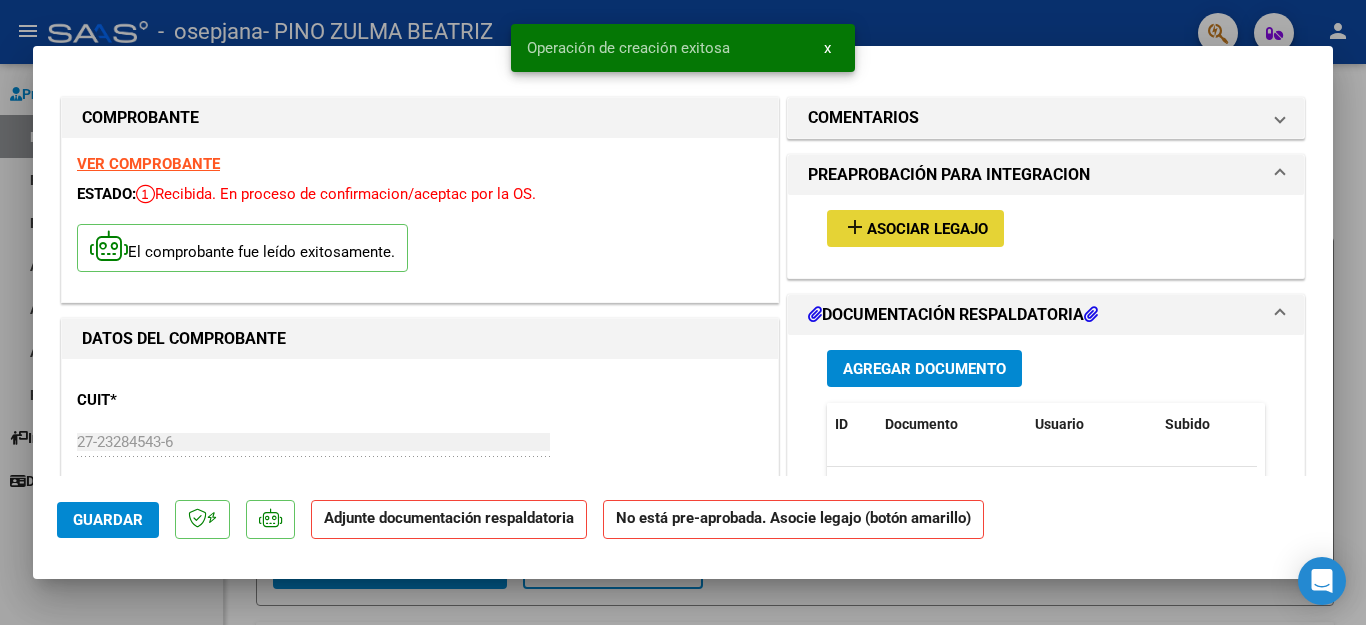 click on "Asociar Legajo" at bounding box center (927, 229) 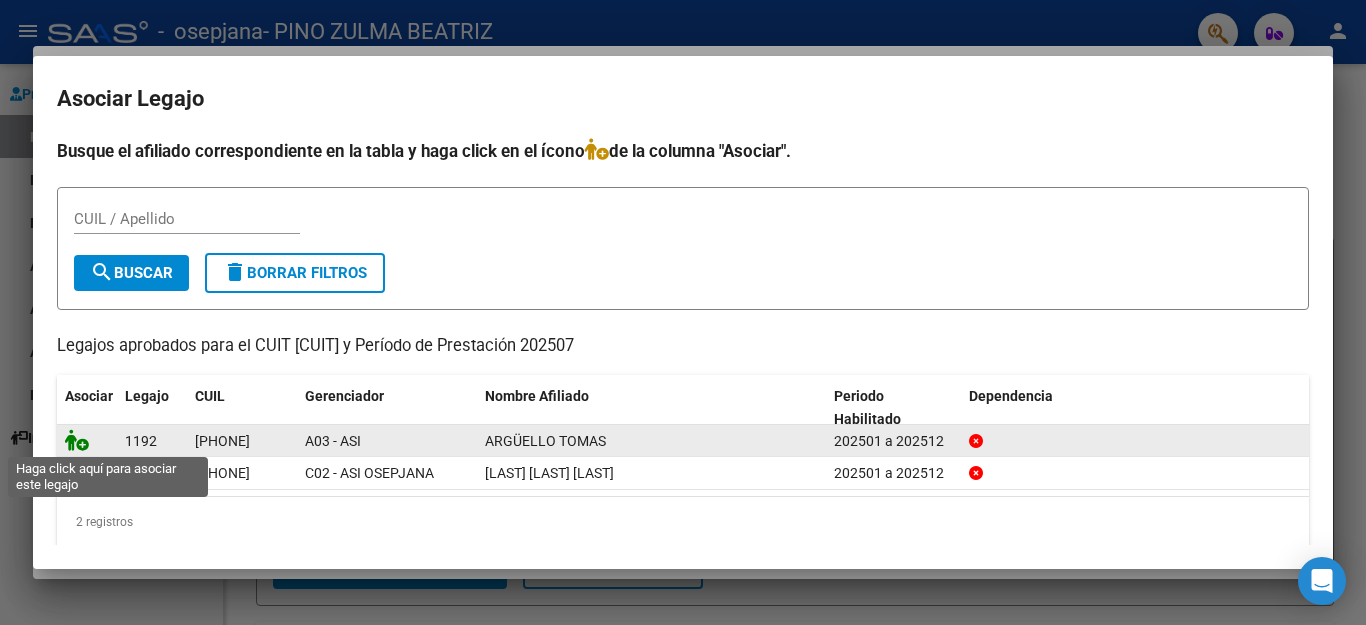 click 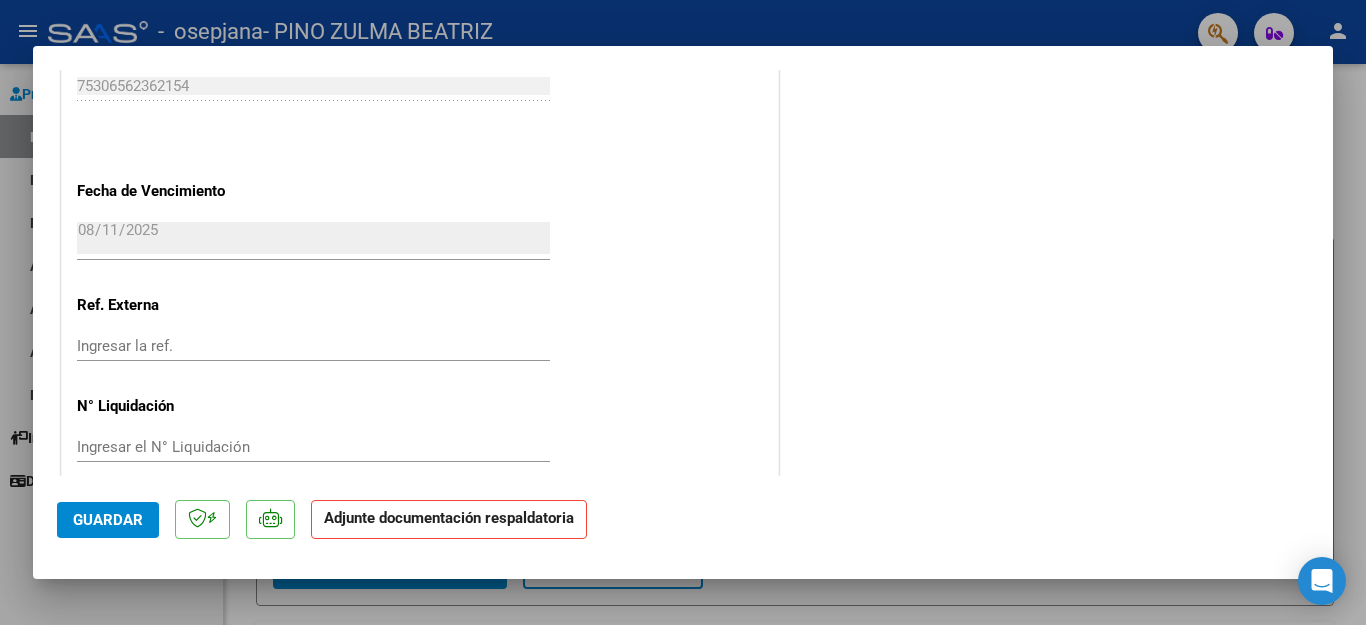 scroll, scrollTop: 426, scrollLeft: 0, axis: vertical 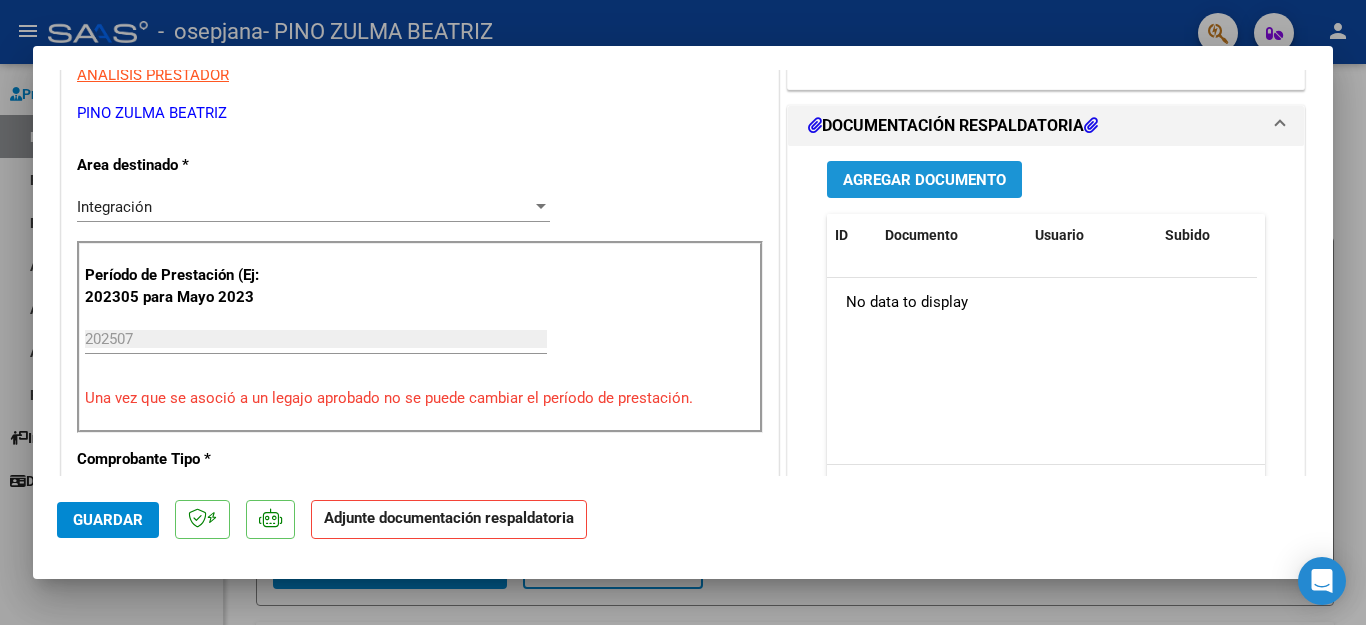 click on "Agregar Documento" at bounding box center (924, 180) 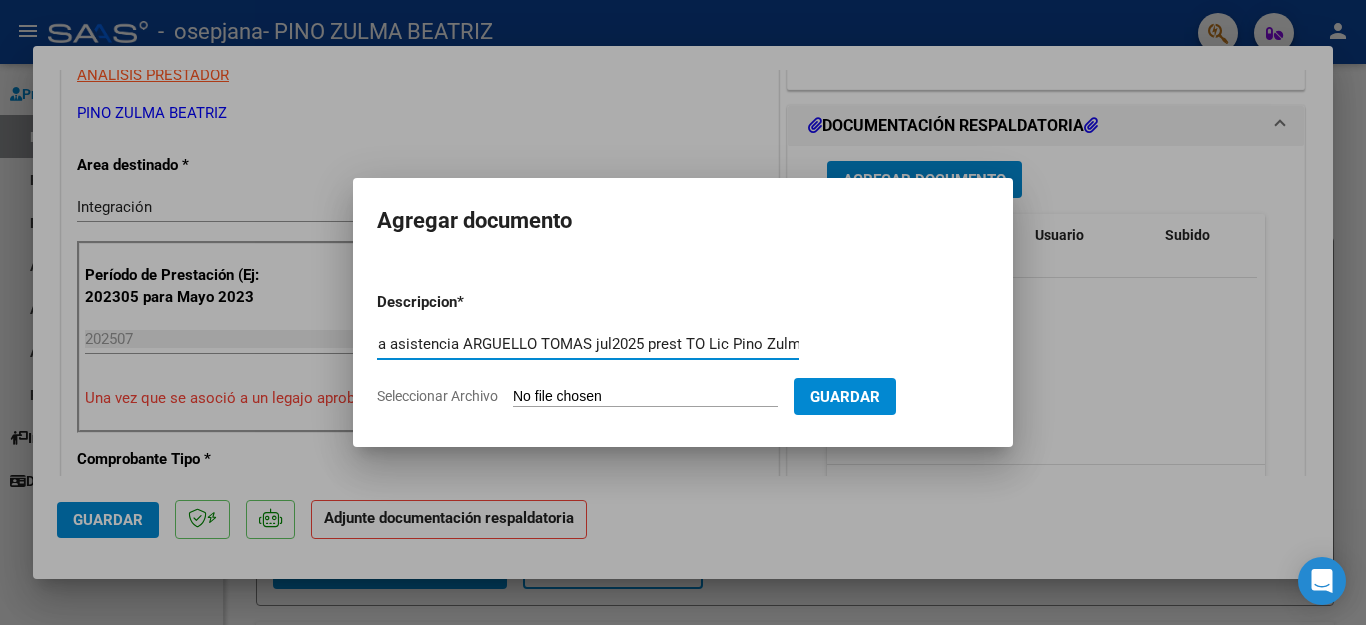 scroll, scrollTop: 0, scrollLeft: 47, axis: horizontal 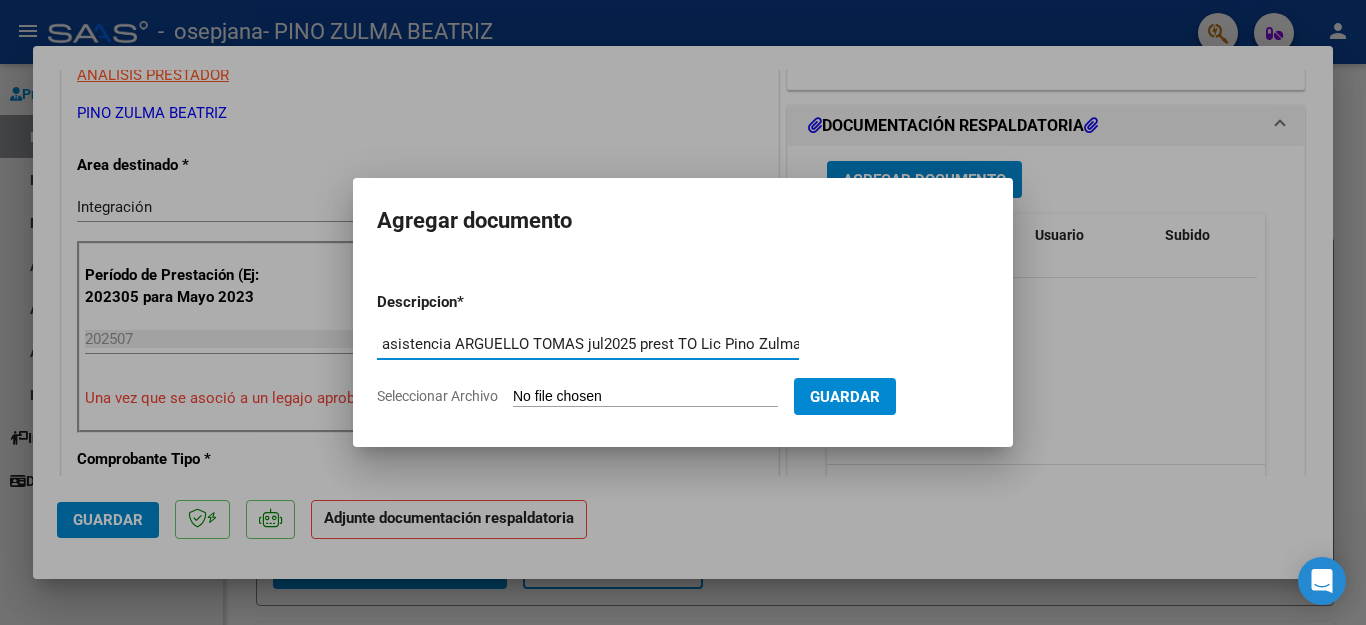 type on "planilla asistencia ARGUELLO TOMAS jul2025 prest TO Lic Pino Zulma" 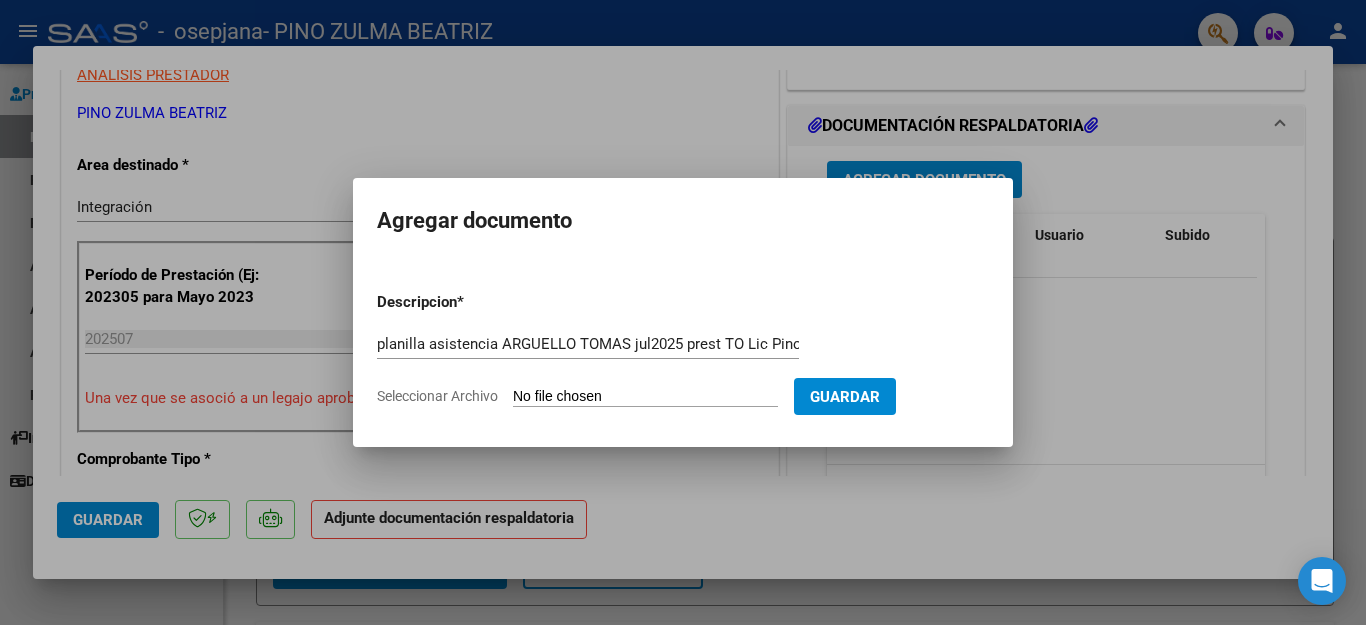 click on "Seleccionar Archivo" at bounding box center (645, 397) 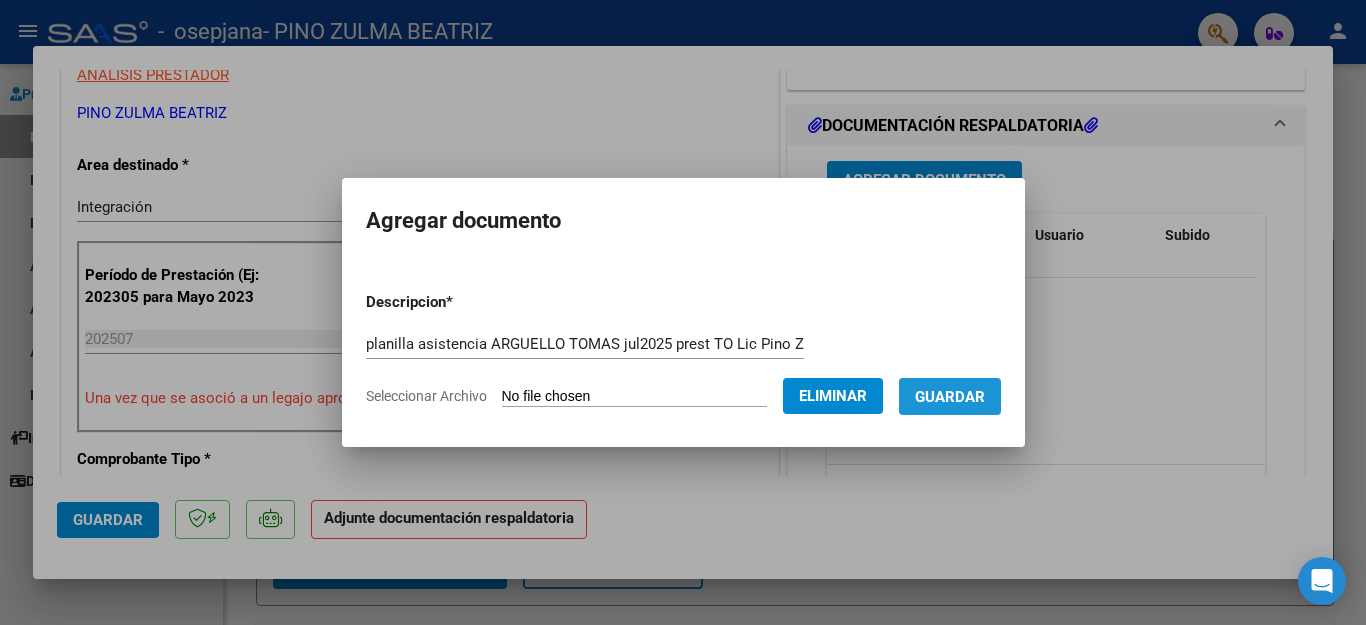 click on "Guardar" at bounding box center (950, 397) 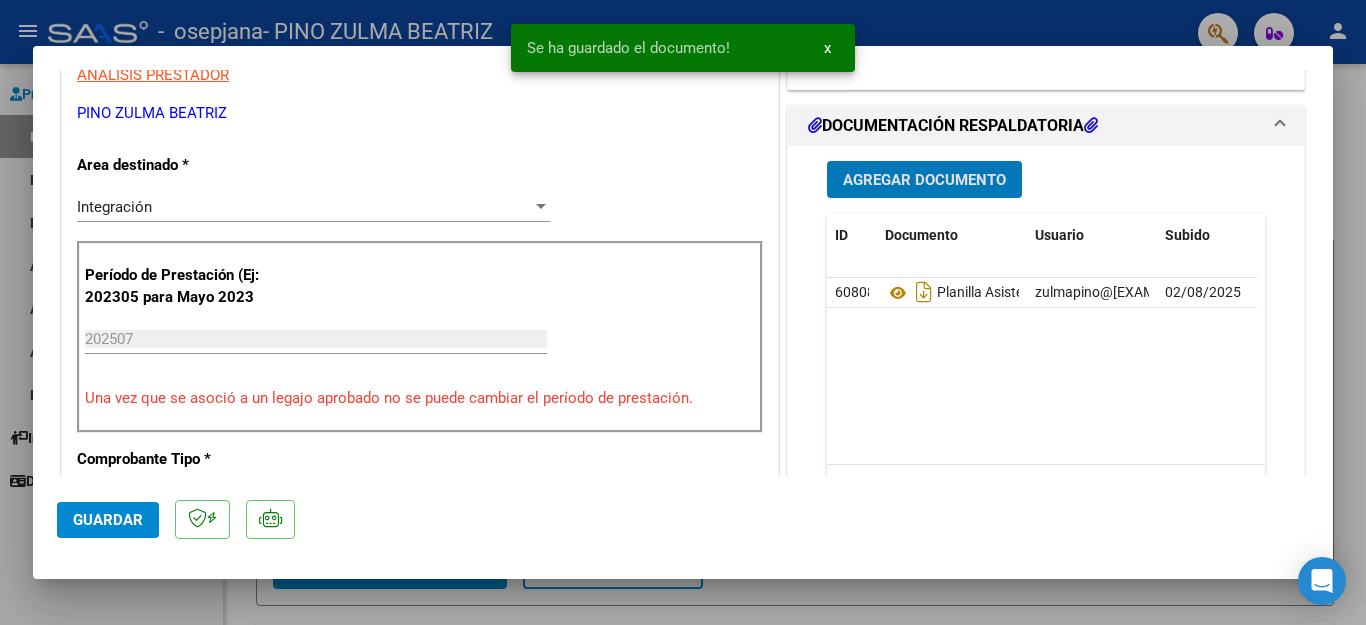 click on "Agregar Documento" at bounding box center [924, 180] 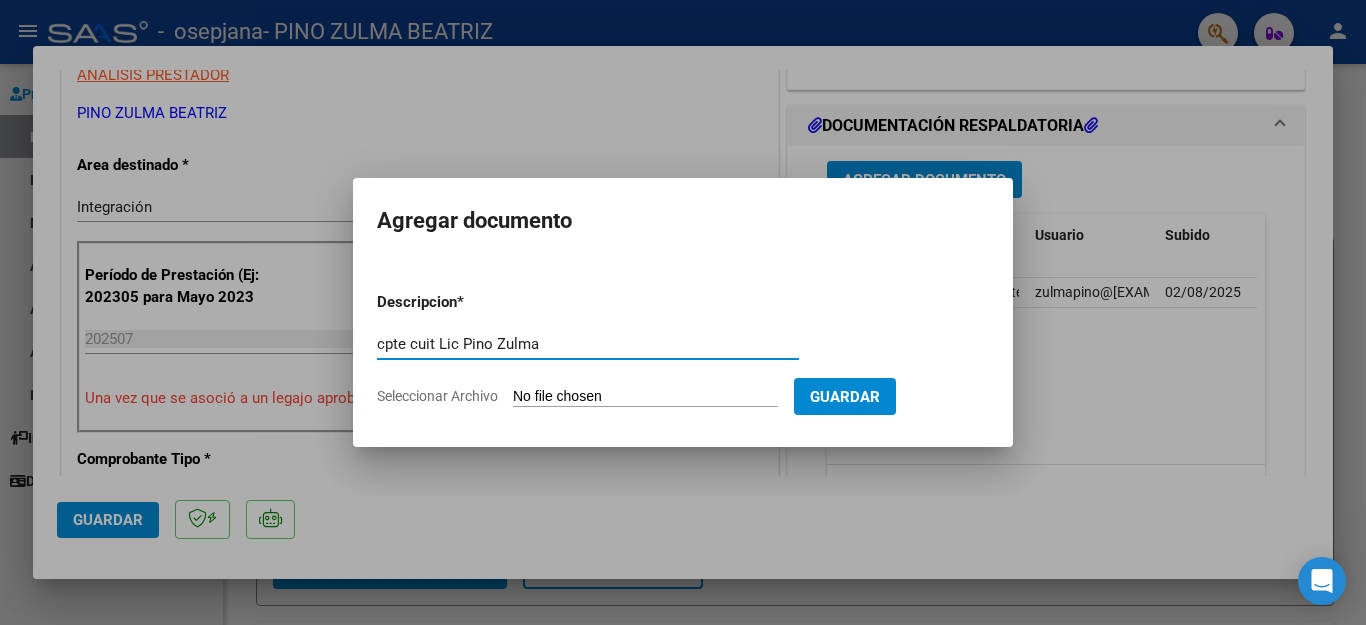 type on "cpte cuit Lic Pino Zulma" 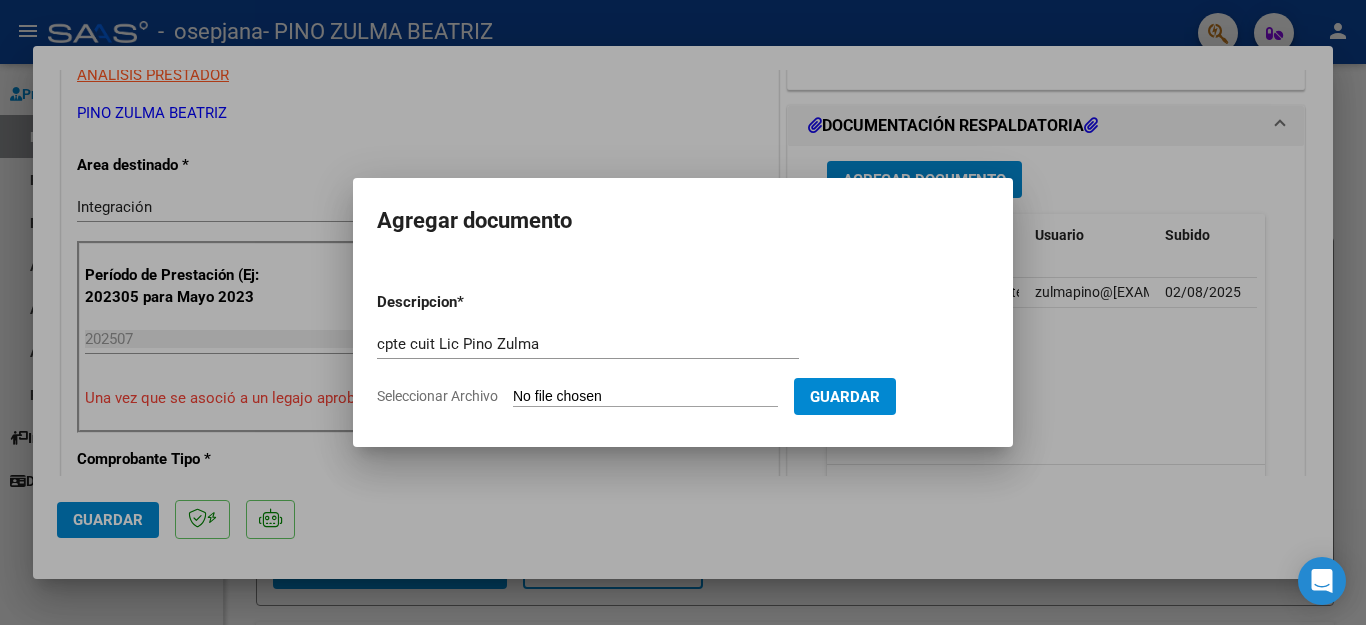 click on "Seleccionar Archivo" at bounding box center (645, 397) 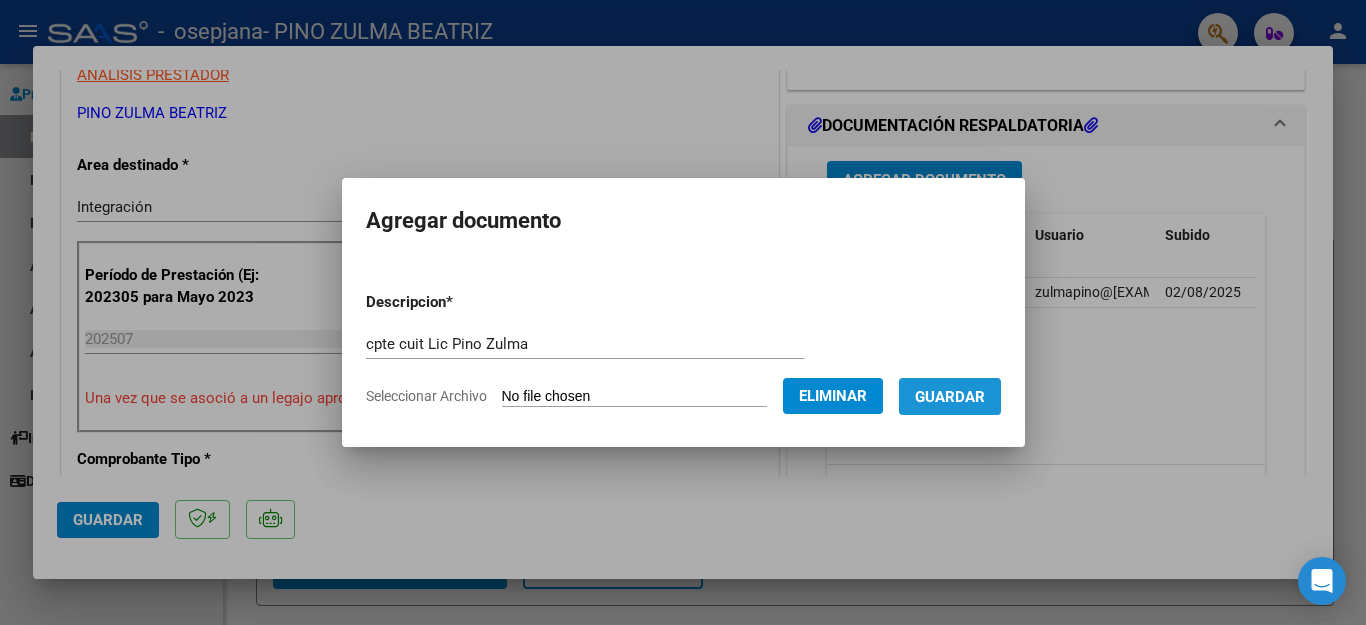 click on "Guardar" at bounding box center (950, 397) 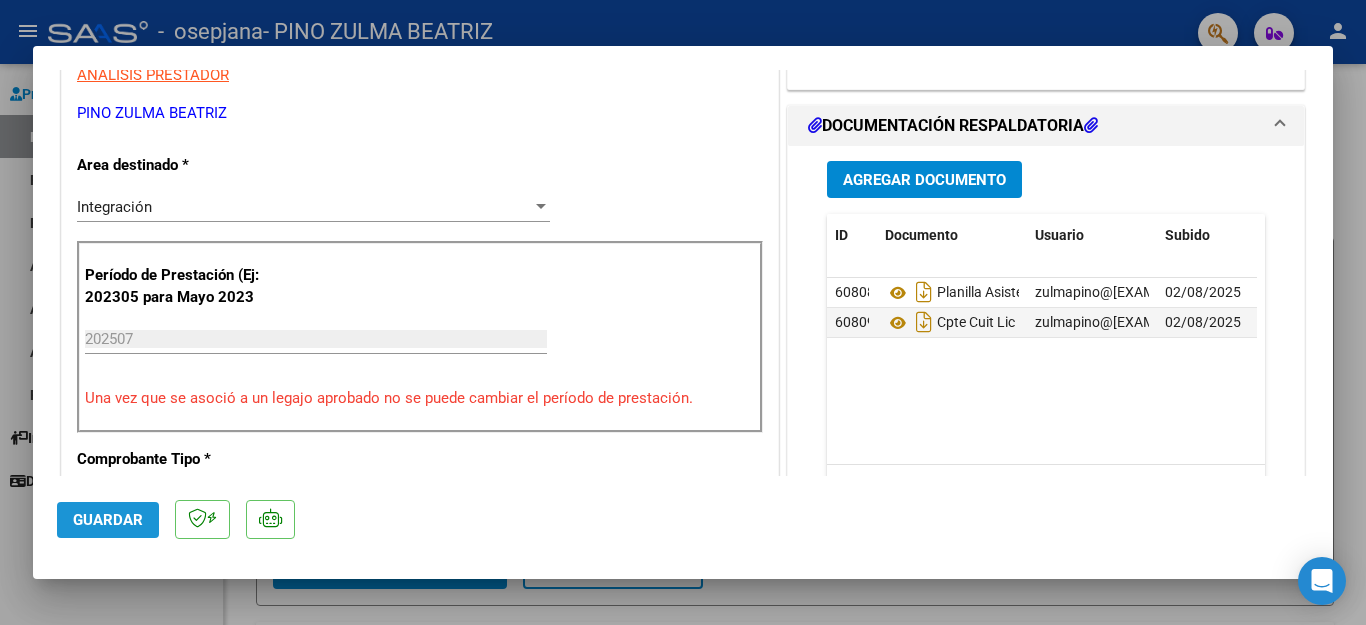 click on "Guardar" 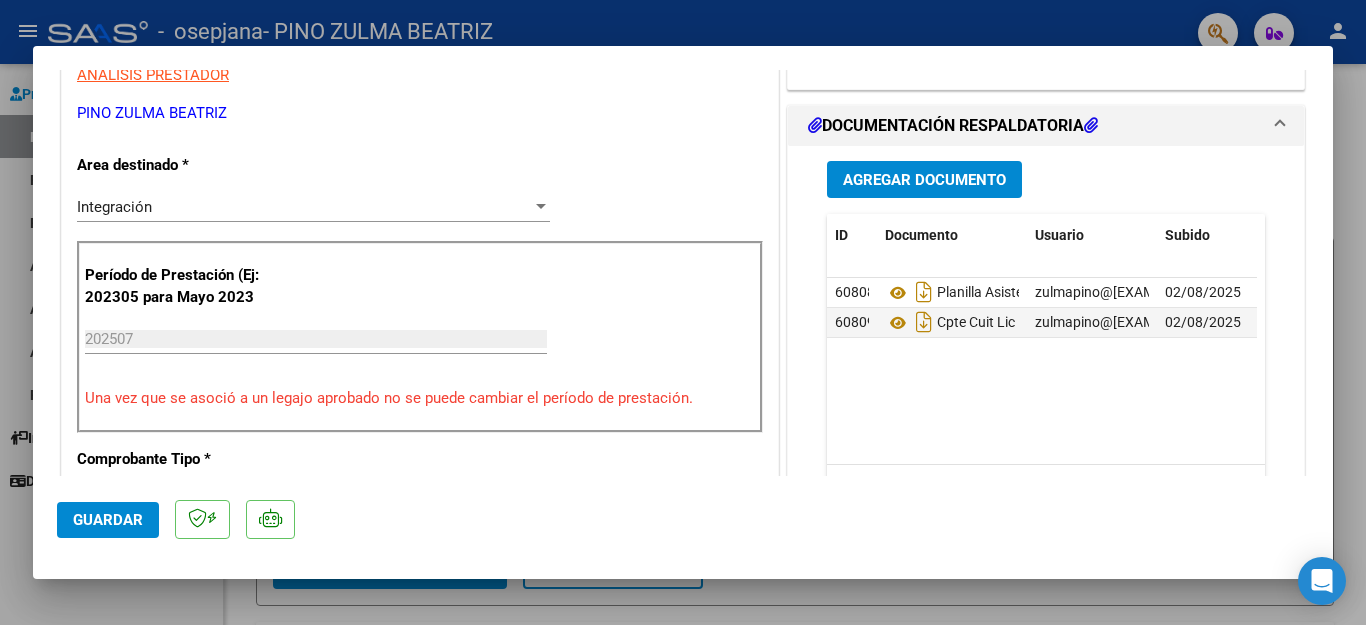 click at bounding box center [683, 312] 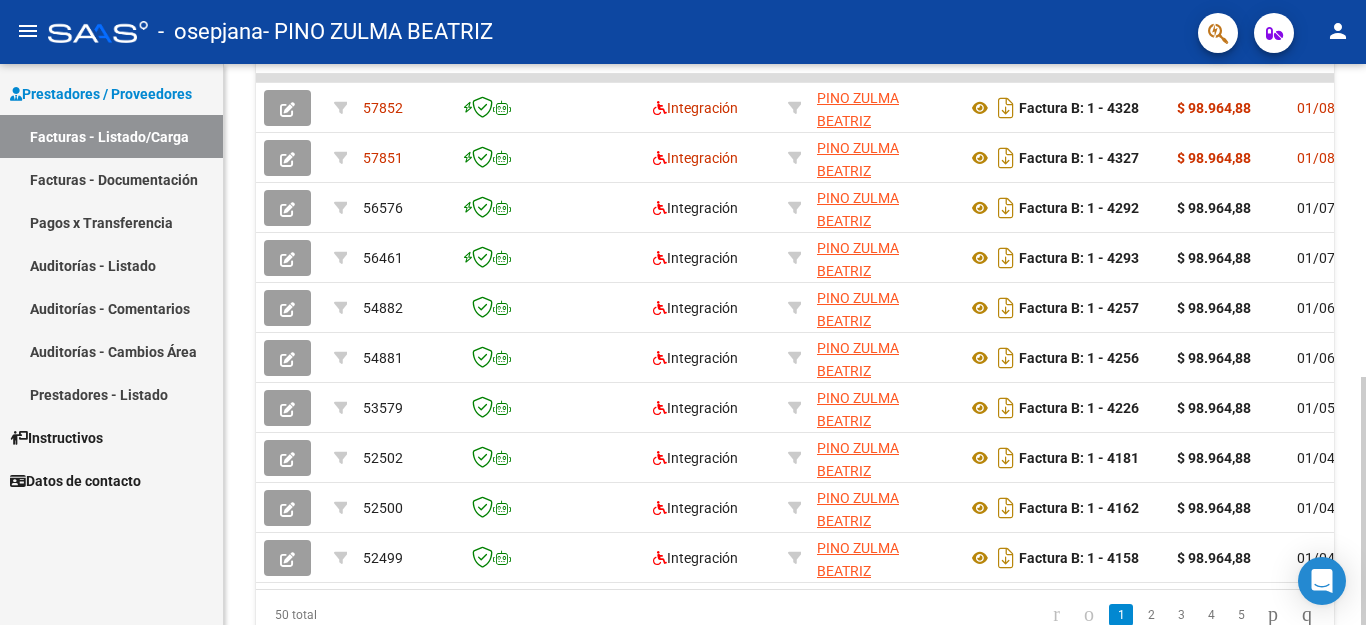 scroll, scrollTop: 606, scrollLeft: 0, axis: vertical 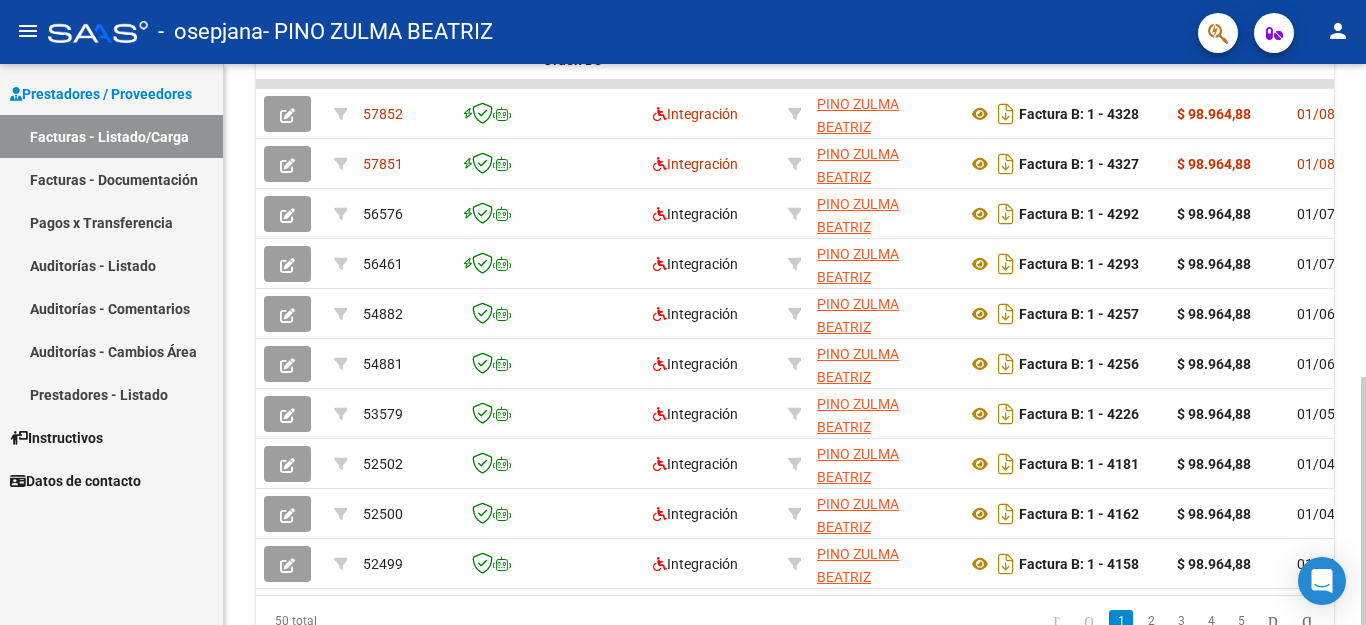 click 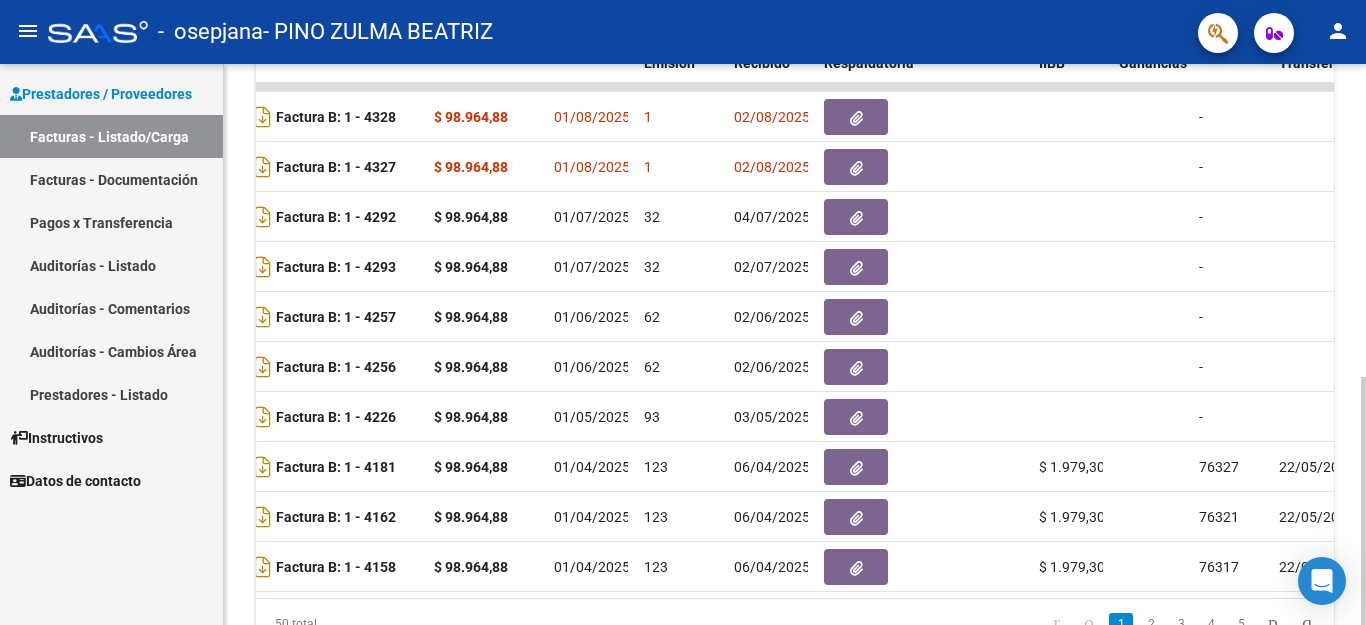 scroll, scrollTop: 0, scrollLeft: 752, axis: horizontal 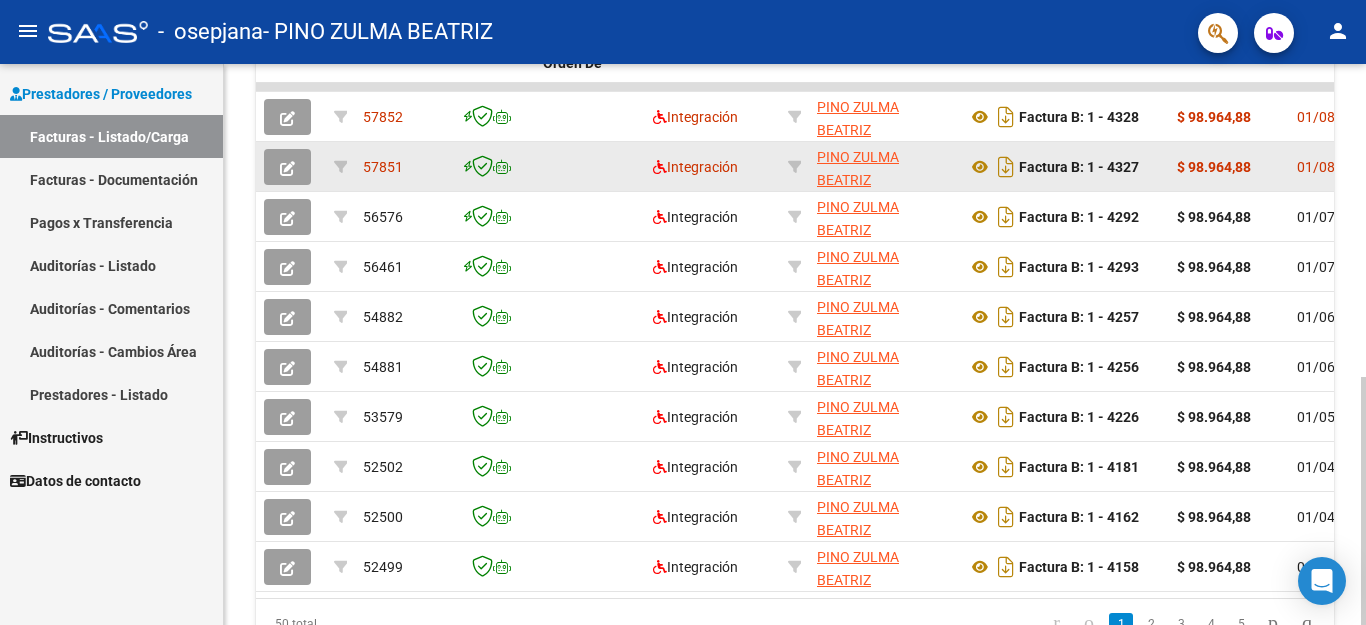 click 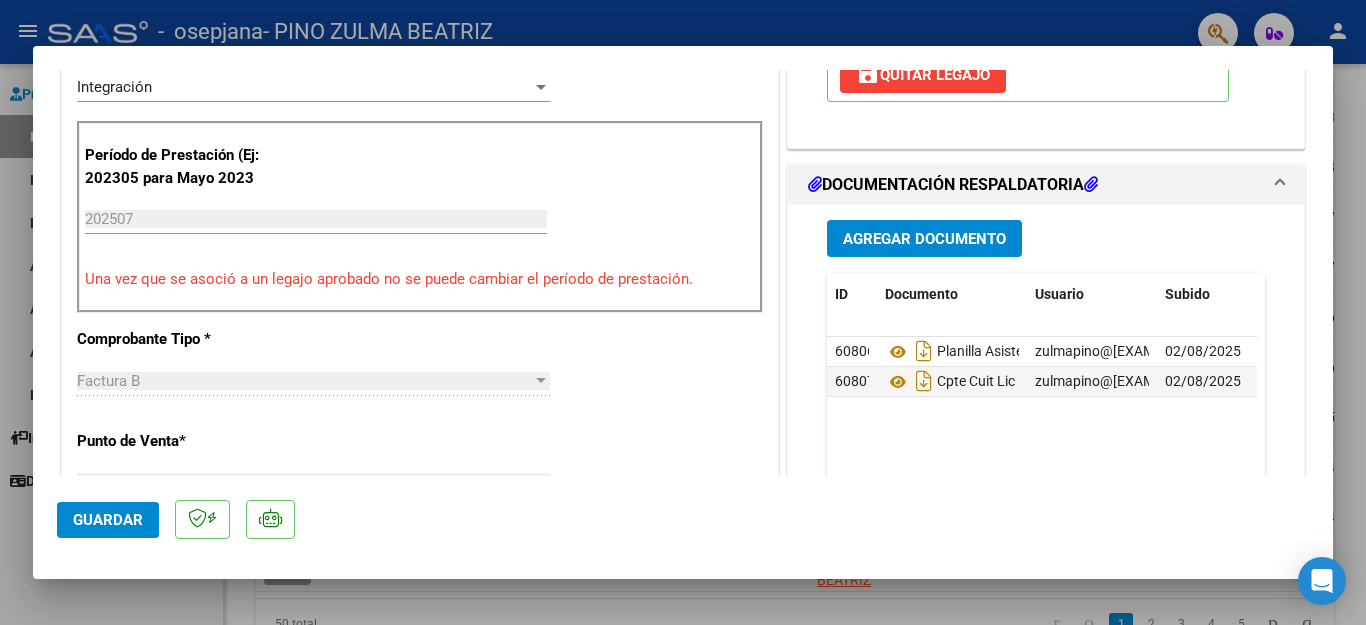 scroll, scrollTop: 477, scrollLeft: 0, axis: vertical 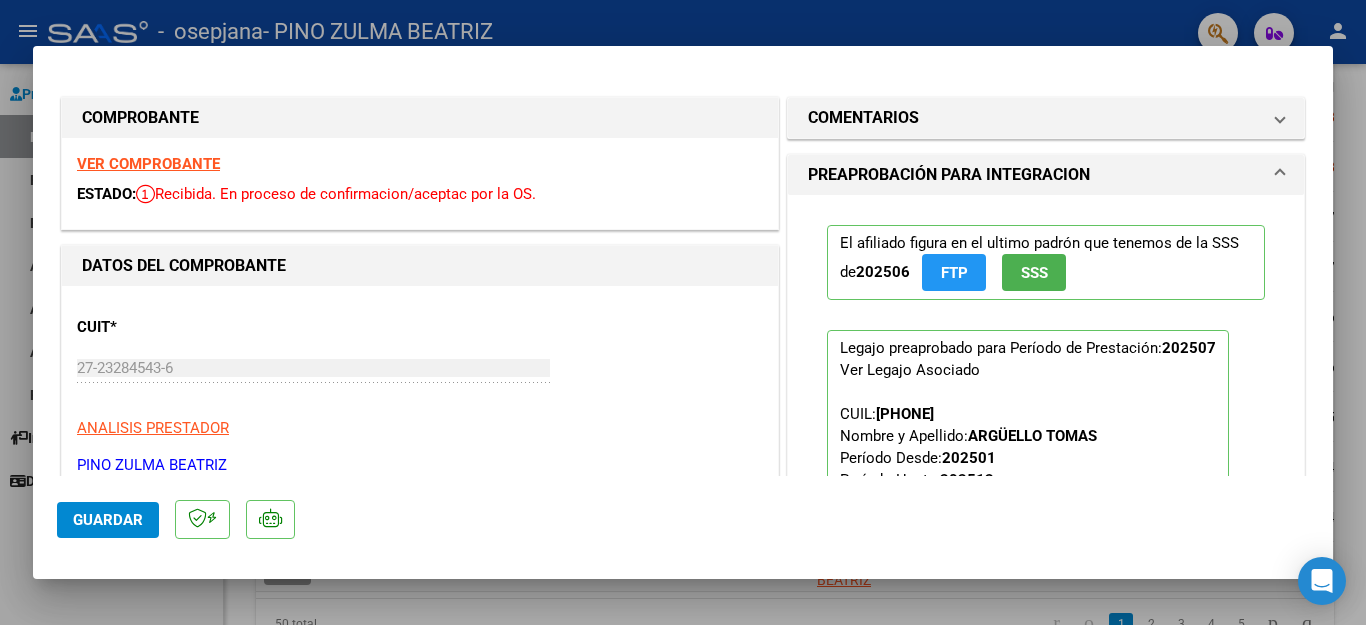 click on "PREAPROBACIÓN PARA INTEGRACION" at bounding box center [949, 175] 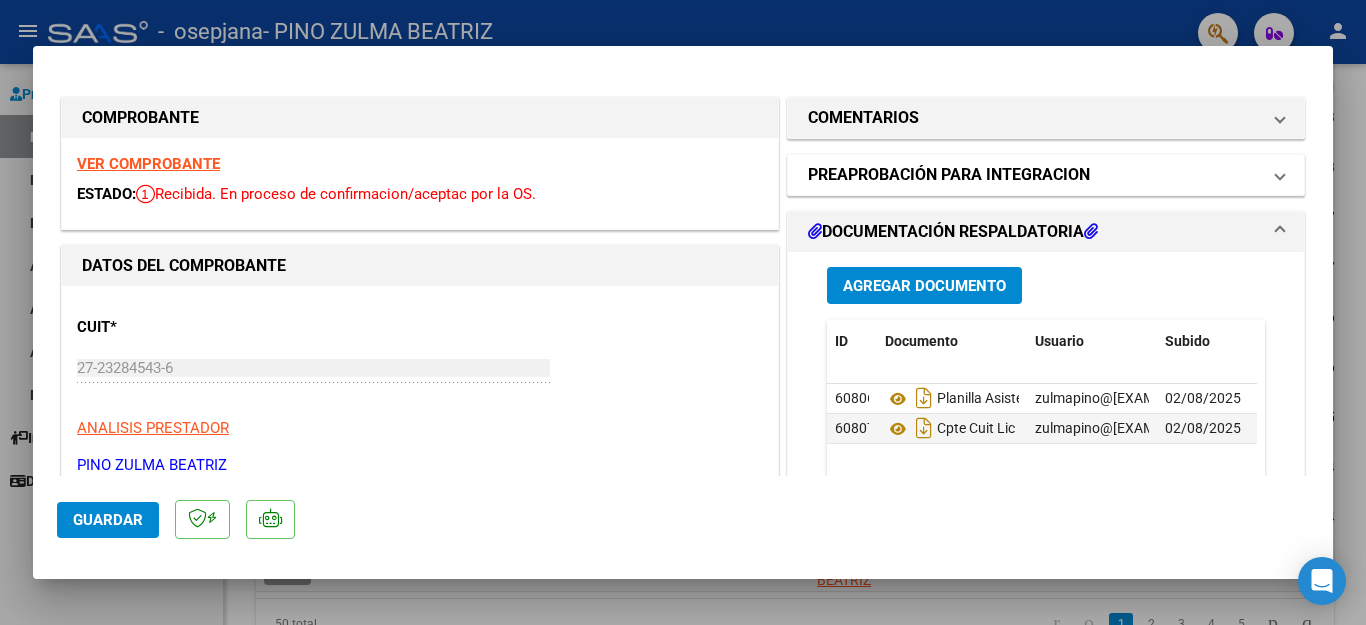 click on "PREAPROBACIÓN PARA INTEGRACION" at bounding box center [949, 175] 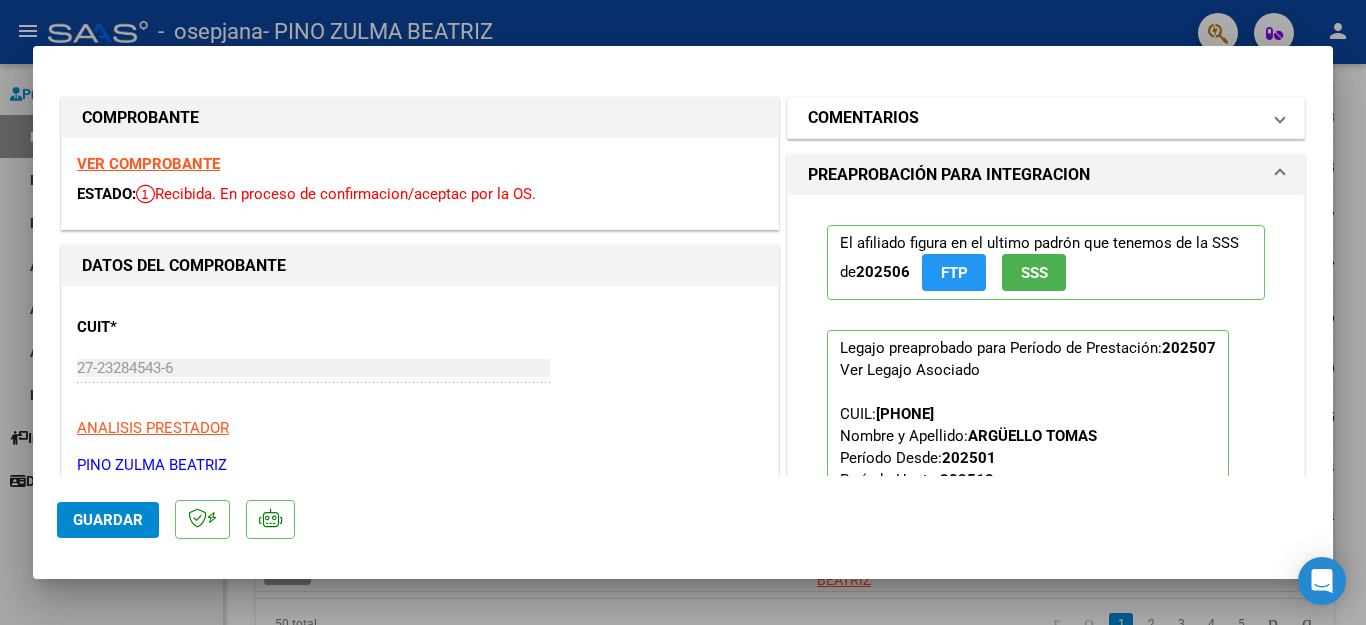 click on "COMENTARIOS" at bounding box center [1034, 118] 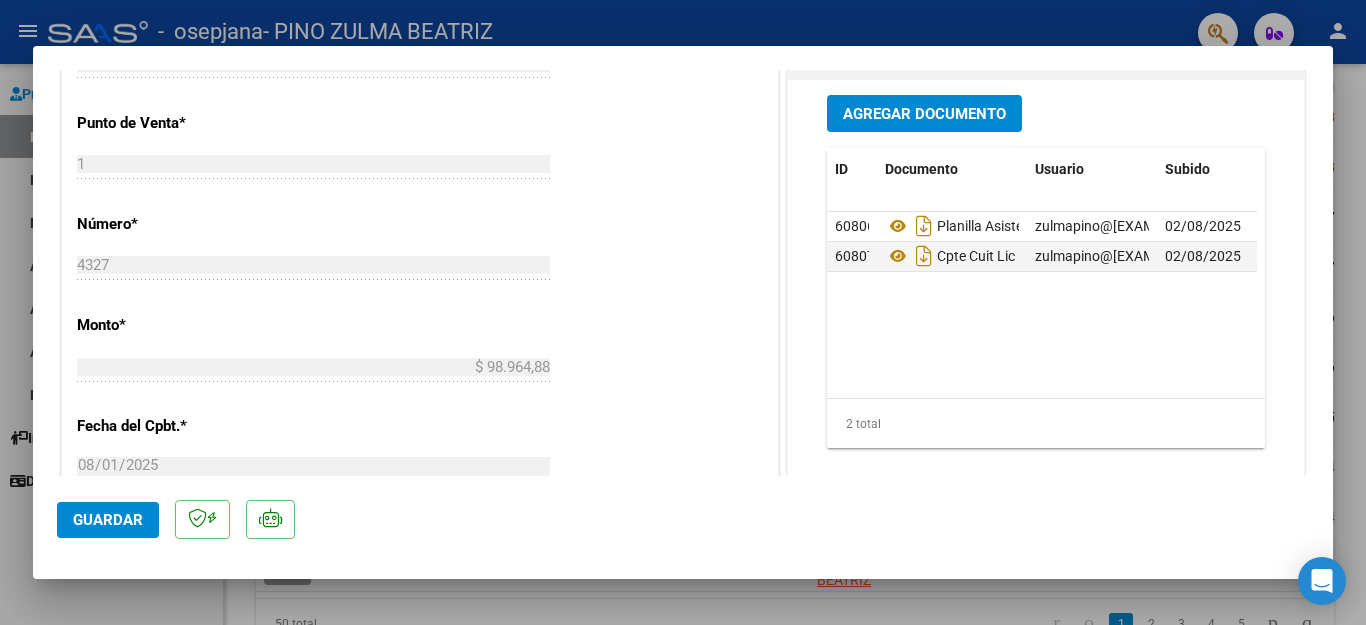 scroll, scrollTop: 1145, scrollLeft: 0, axis: vertical 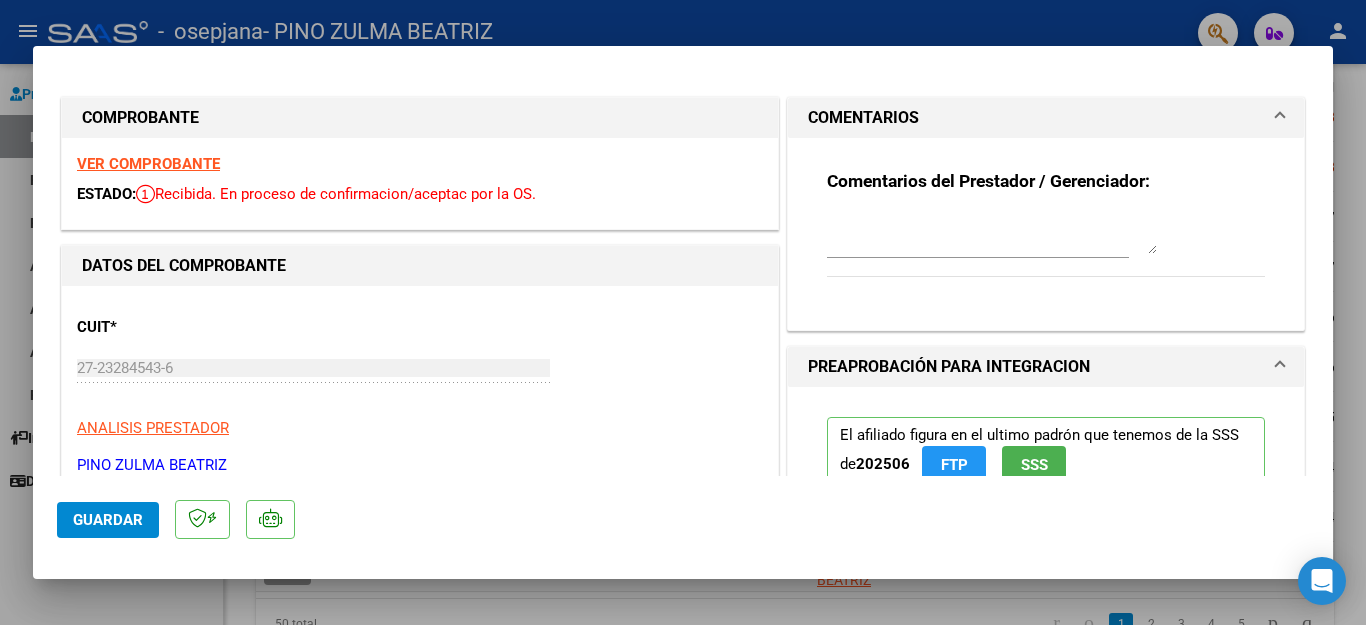click at bounding box center [683, 312] 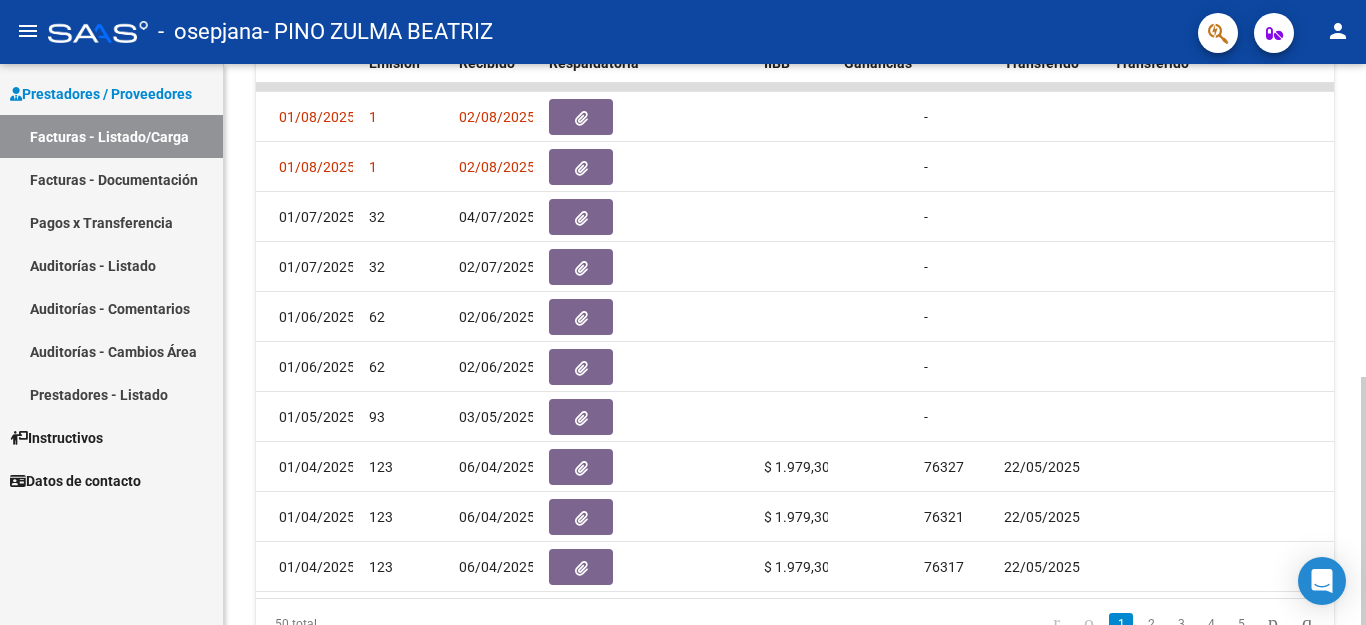scroll, scrollTop: 0, scrollLeft: 0, axis: both 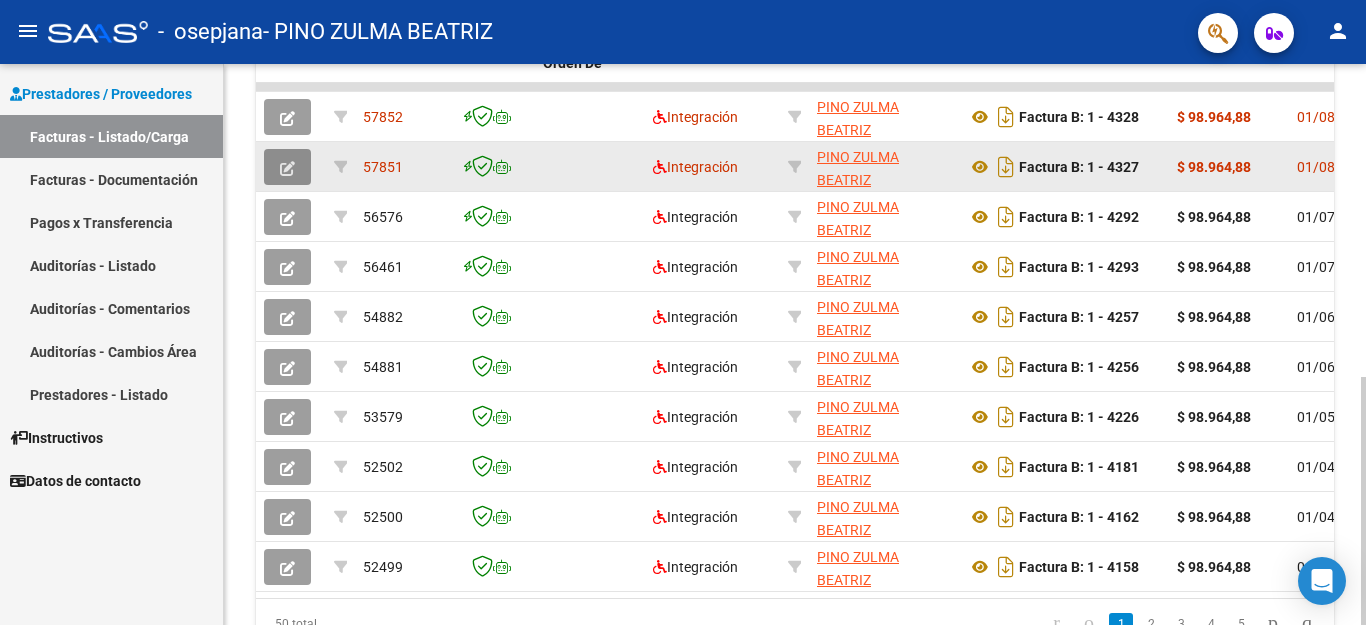 click 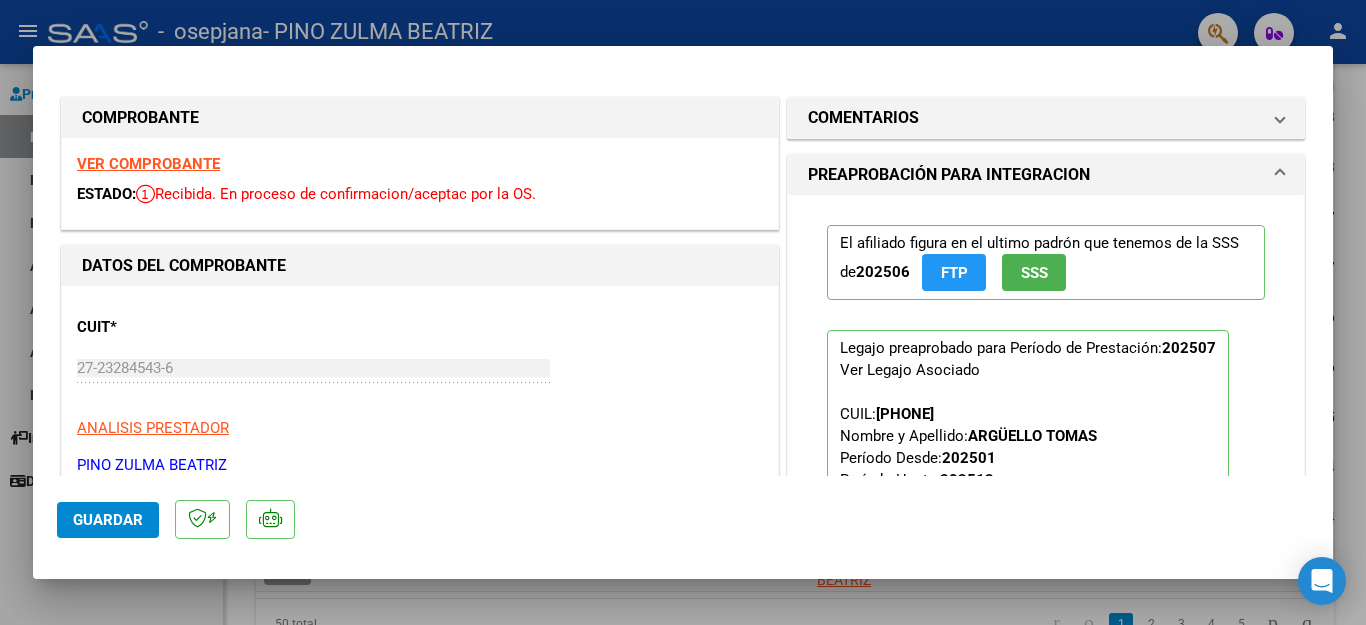 scroll, scrollTop: 467, scrollLeft: 0, axis: vertical 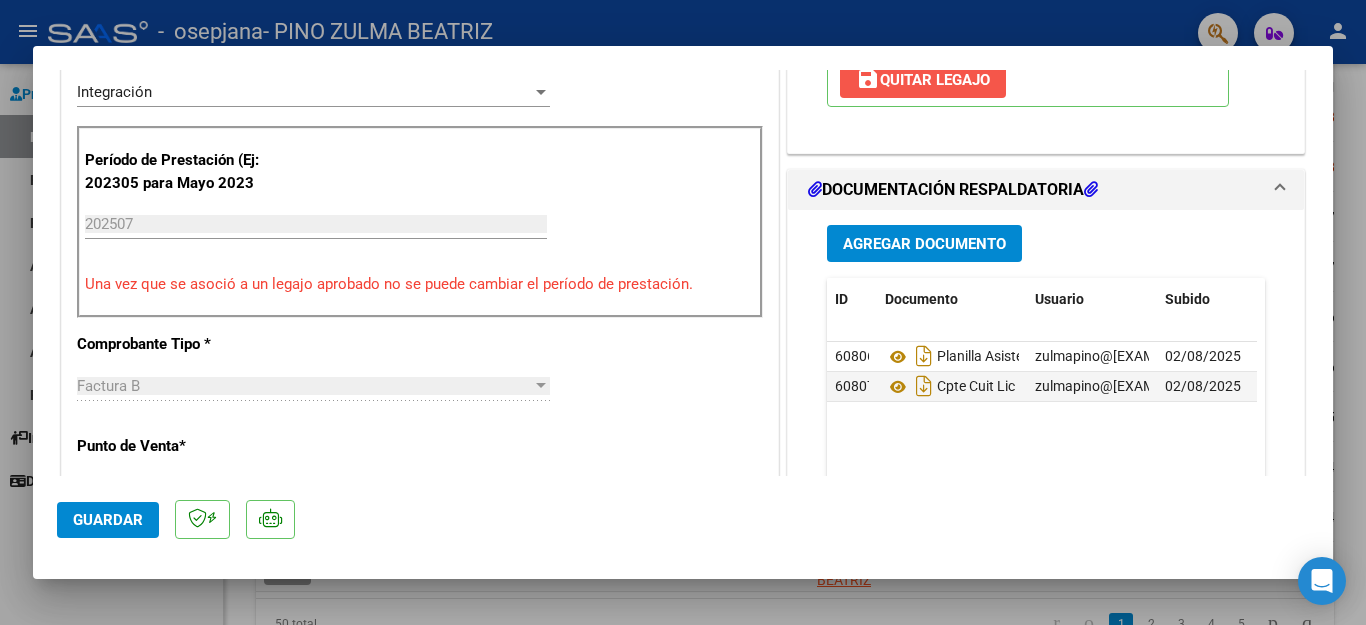 click on "save  Quitar Legajo" at bounding box center [923, 80] 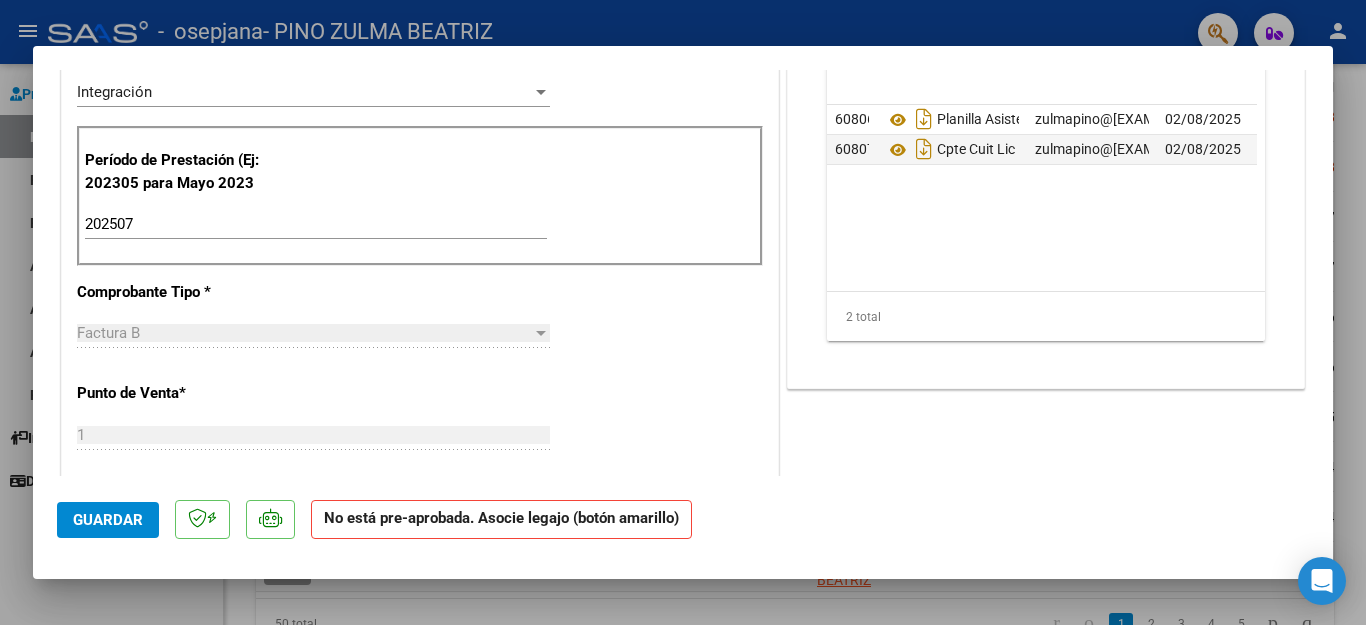 scroll, scrollTop: 0, scrollLeft: 0, axis: both 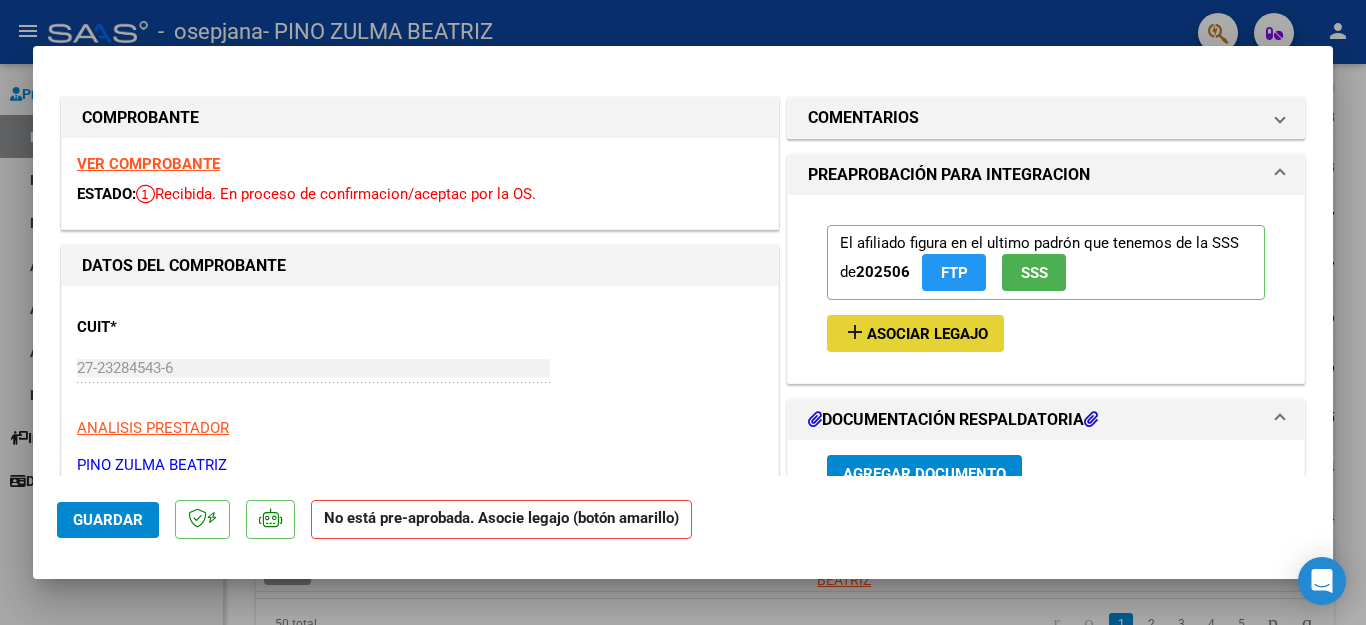click on "Asociar Legajo" at bounding box center (927, 334) 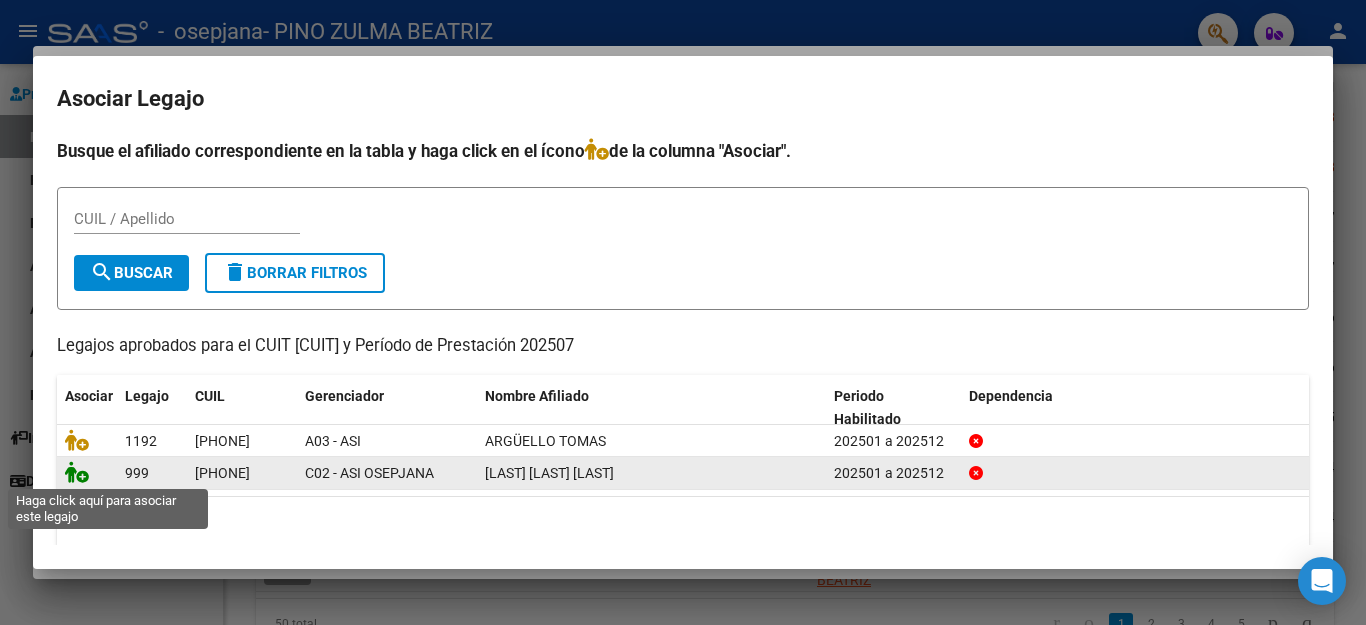 click 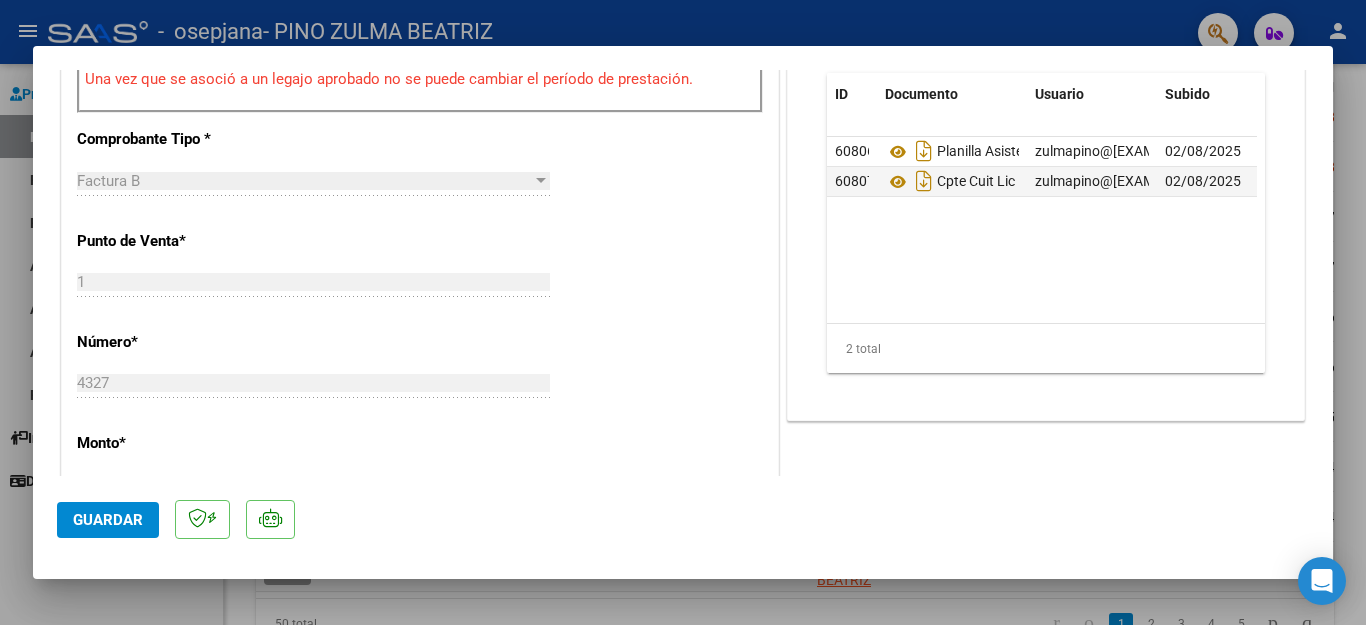 scroll, scrollTop: 509, scrollLeft: 0, axis: vertical 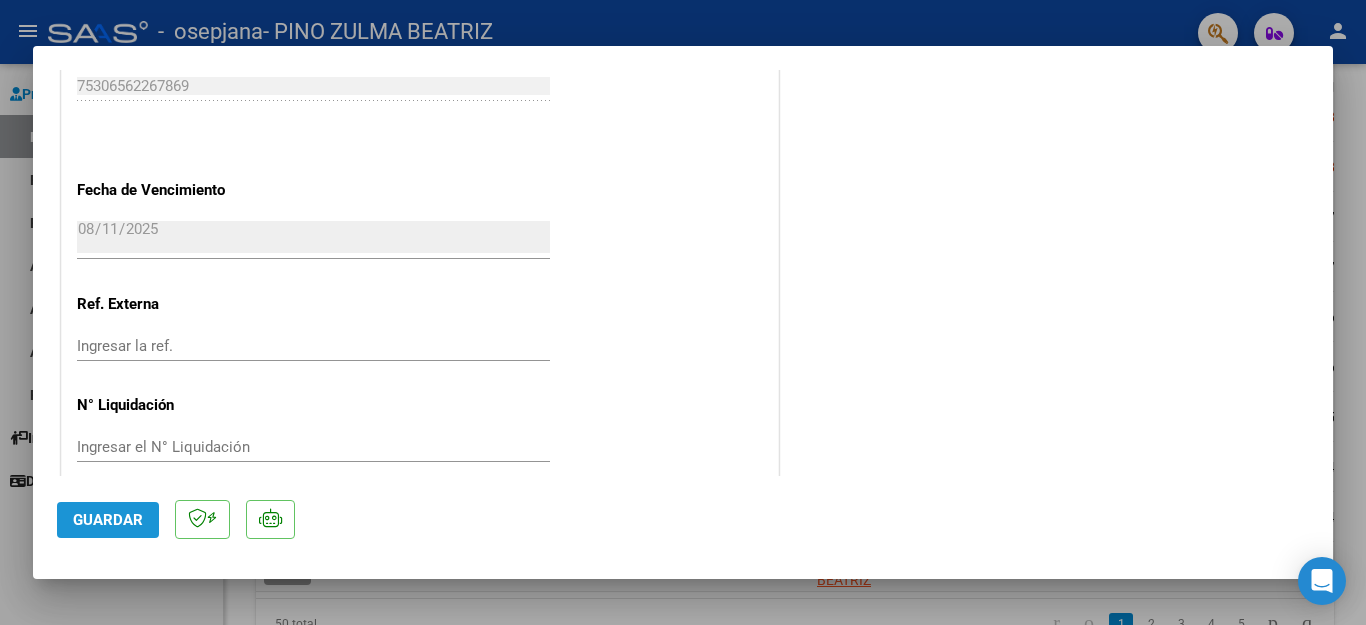 click on "Guardar" 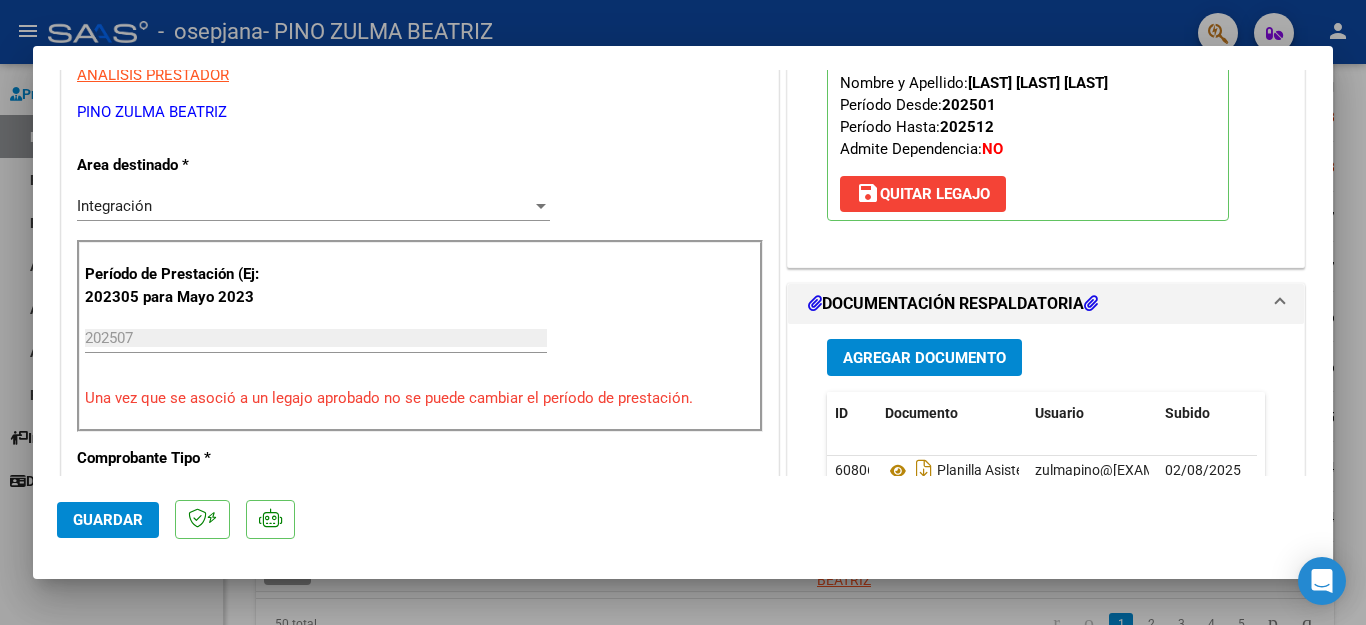 scroll, scrollTop: 0, scrollLeft: 0, axis: both 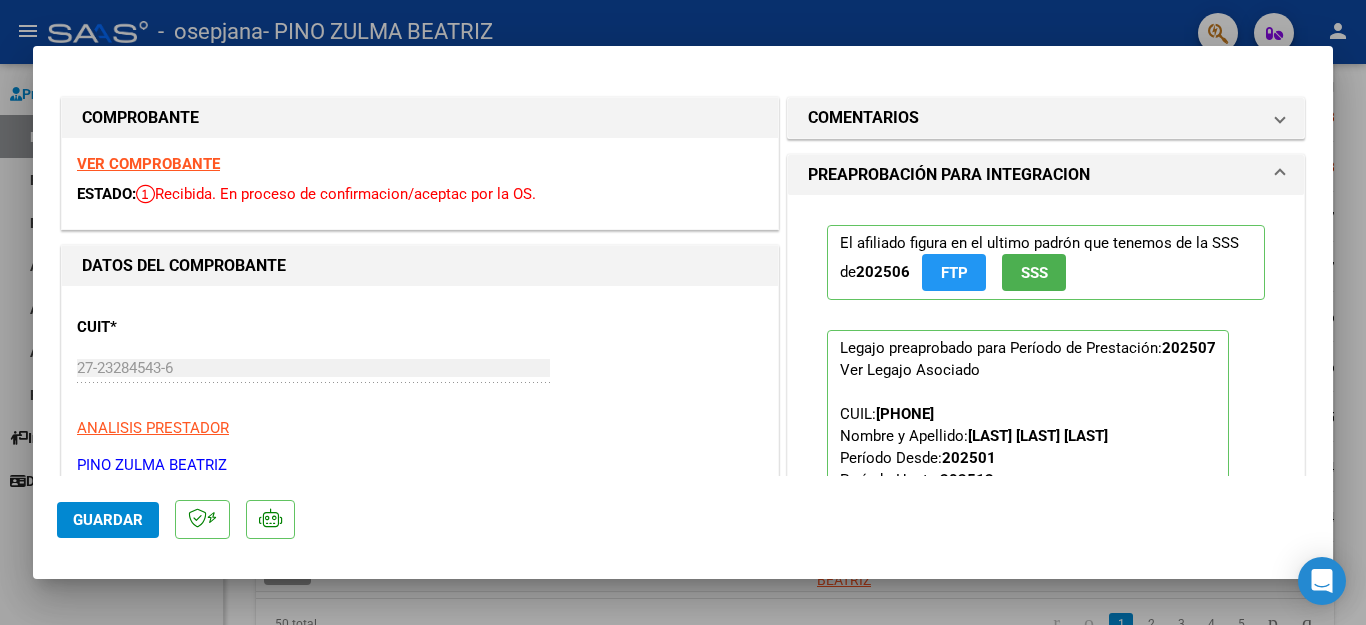 click at bounding box center [683, 312] 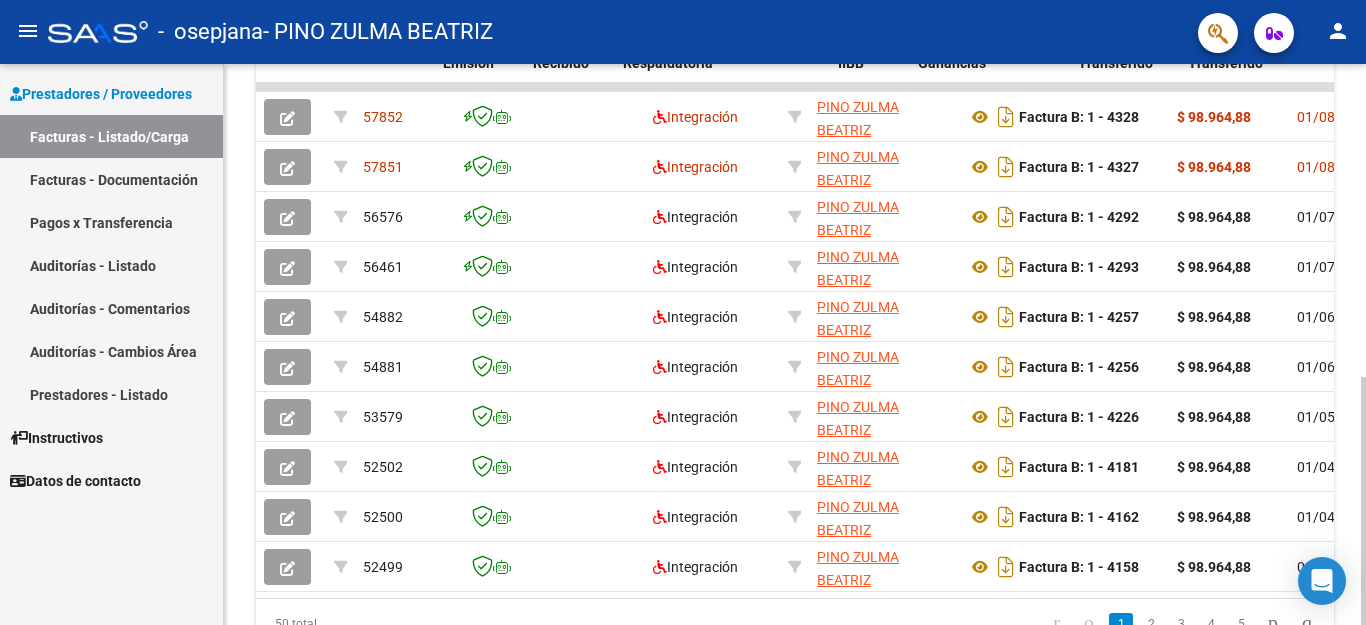 scroll, scrollTop: 0, scrollLeft: 944, axis: horizontal 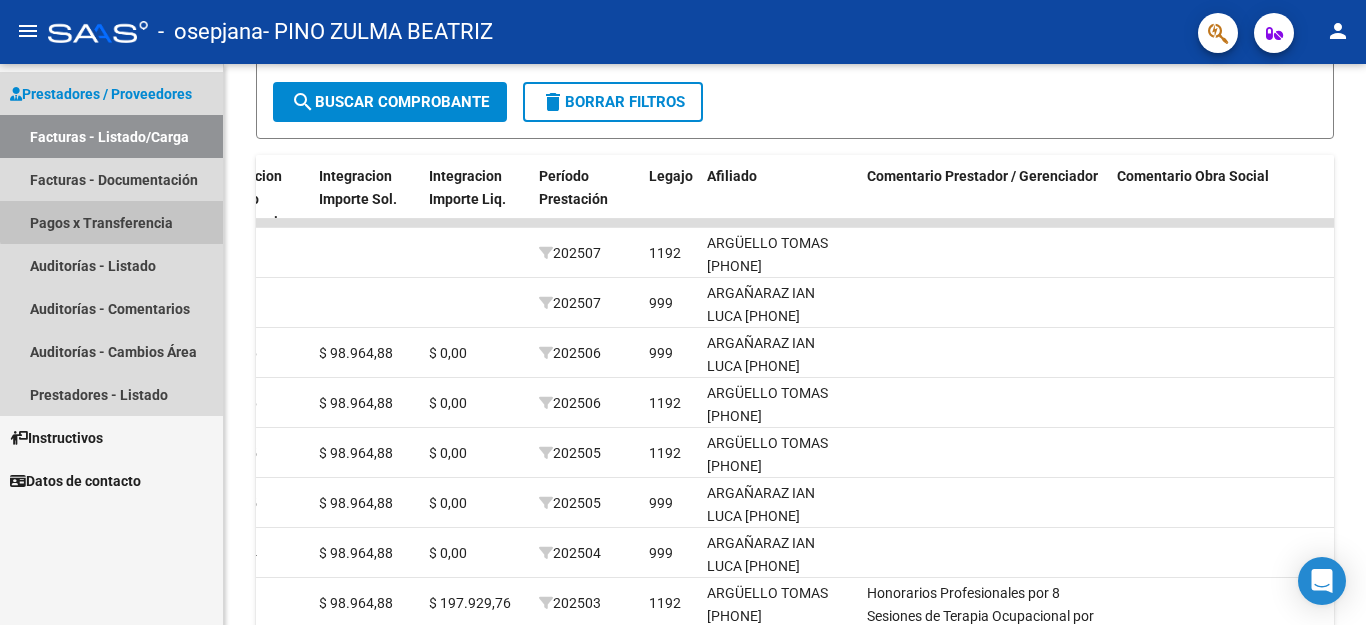 click on "Pagos x Transferencia" at bounding box center [111, 222] 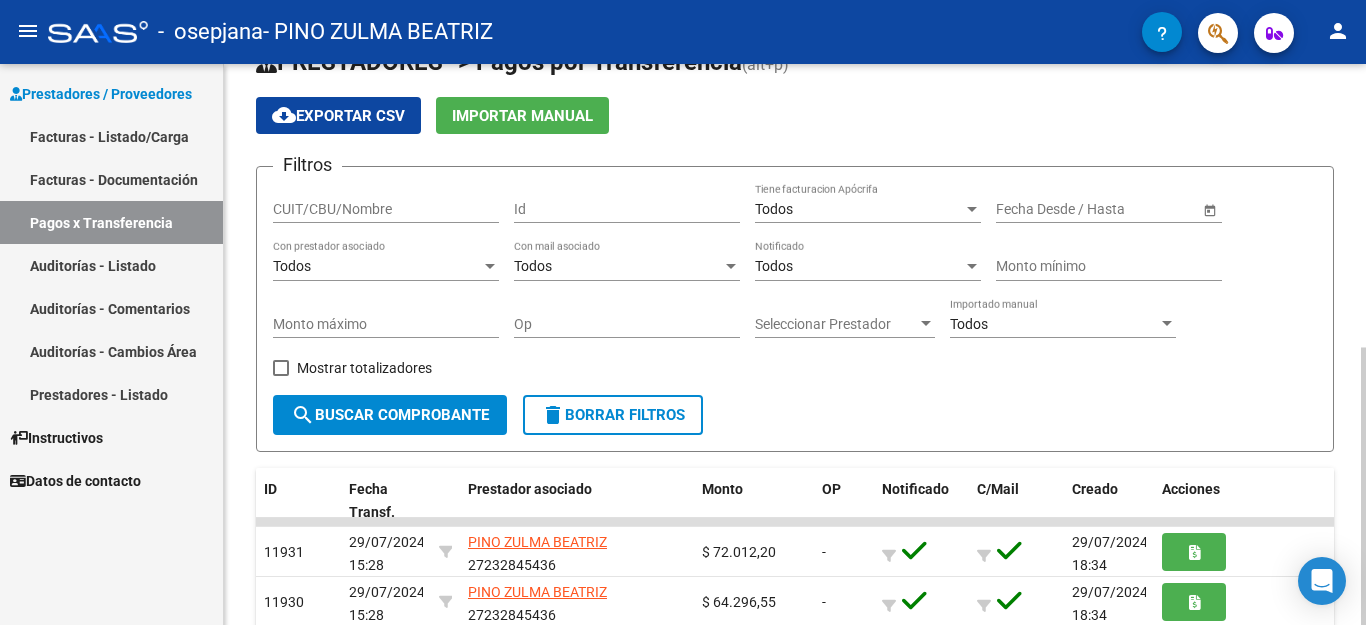 scroll, scrollTop: 30, scrollLeft: 0, axis: vertical 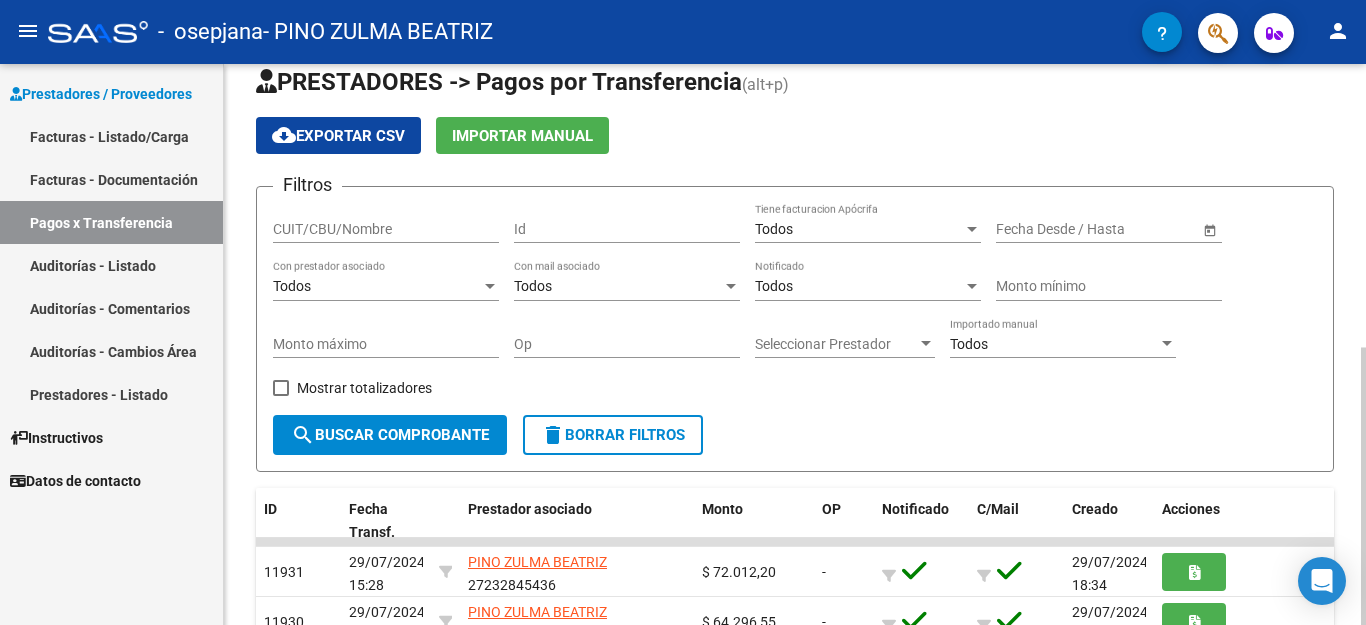 click 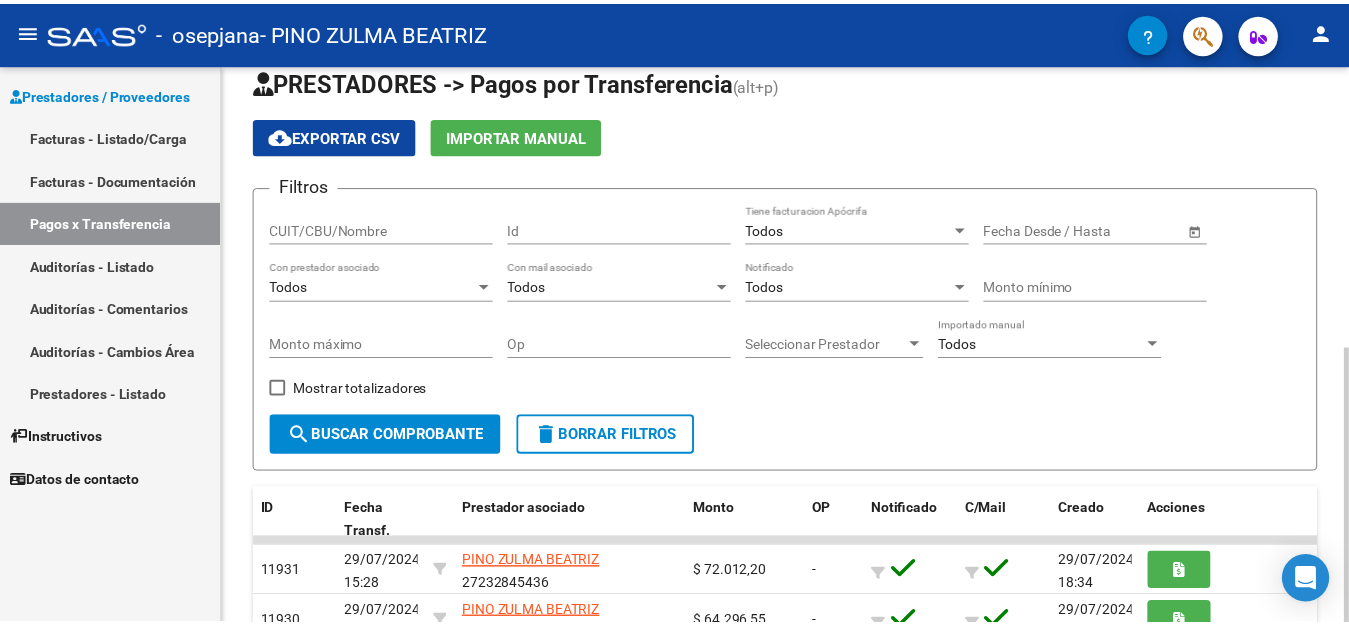 scroll, scrollTop: 28, scrollLeft: 0, axis: vertical 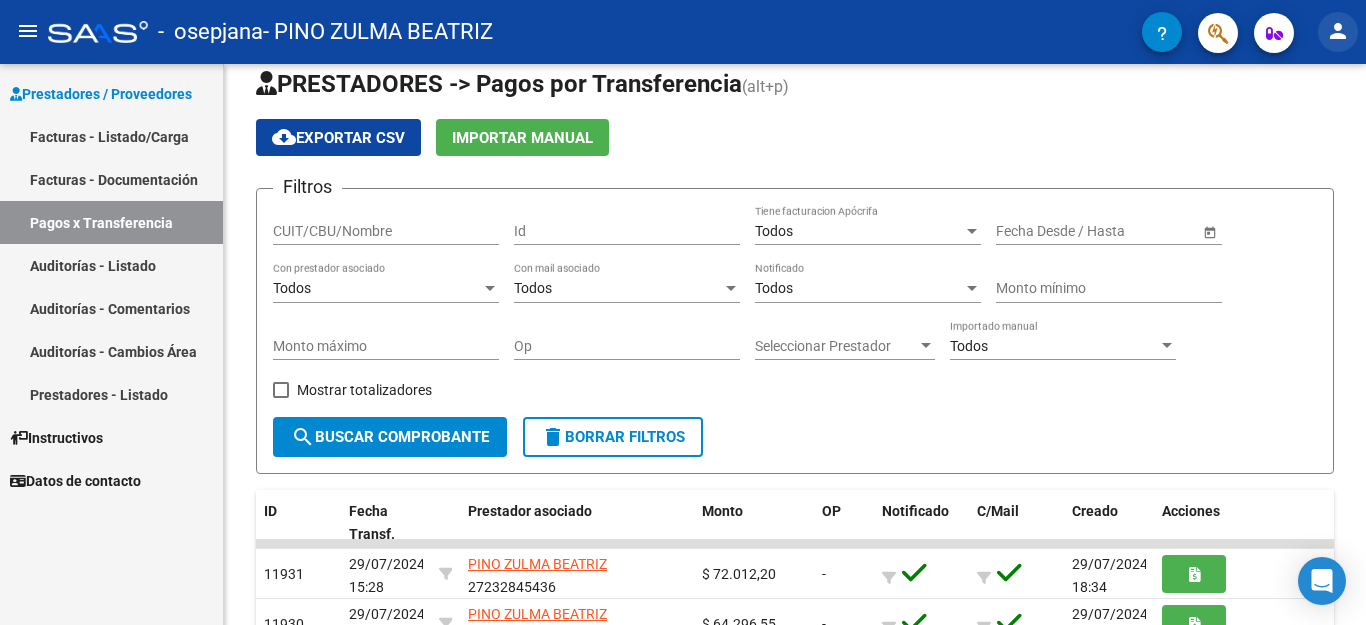 click on "person" 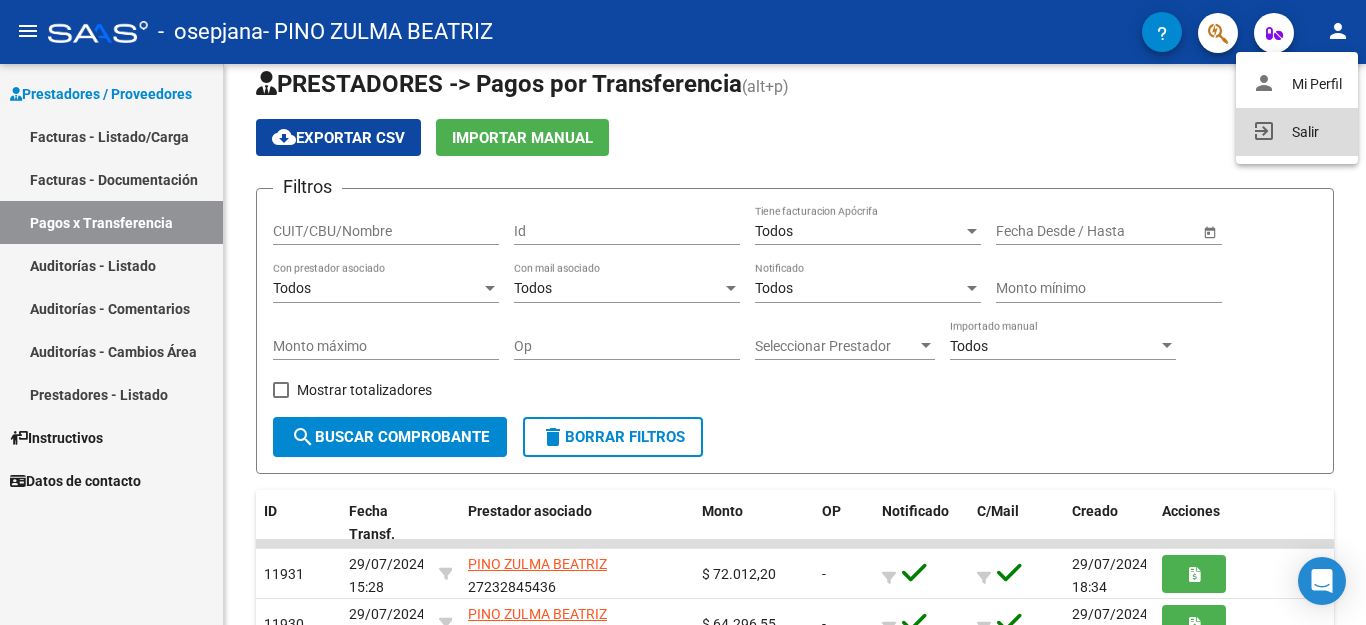 click on "exit_to_app  Salir" at bounding box center (1297, 132) 